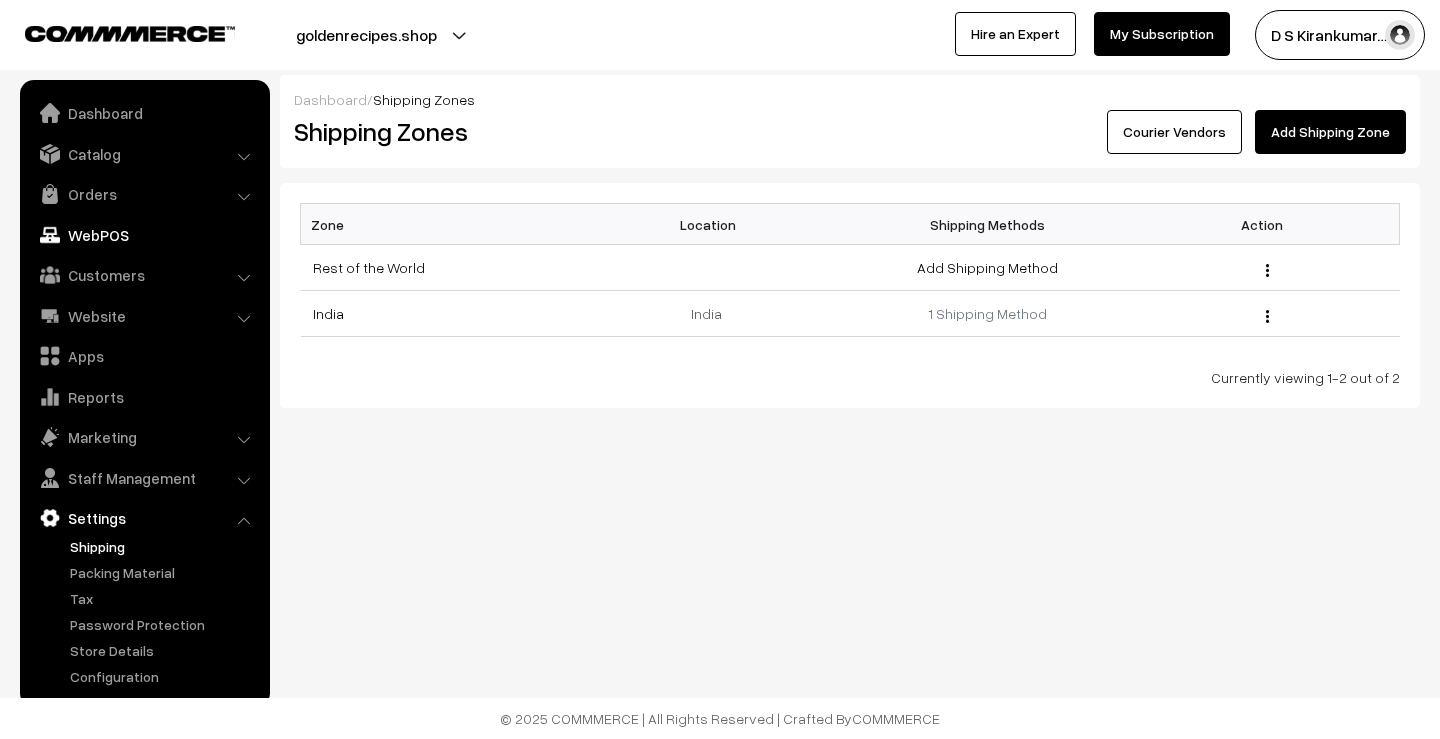 scroll, scrollTop: 0, scrollLeft: 0, axis: both 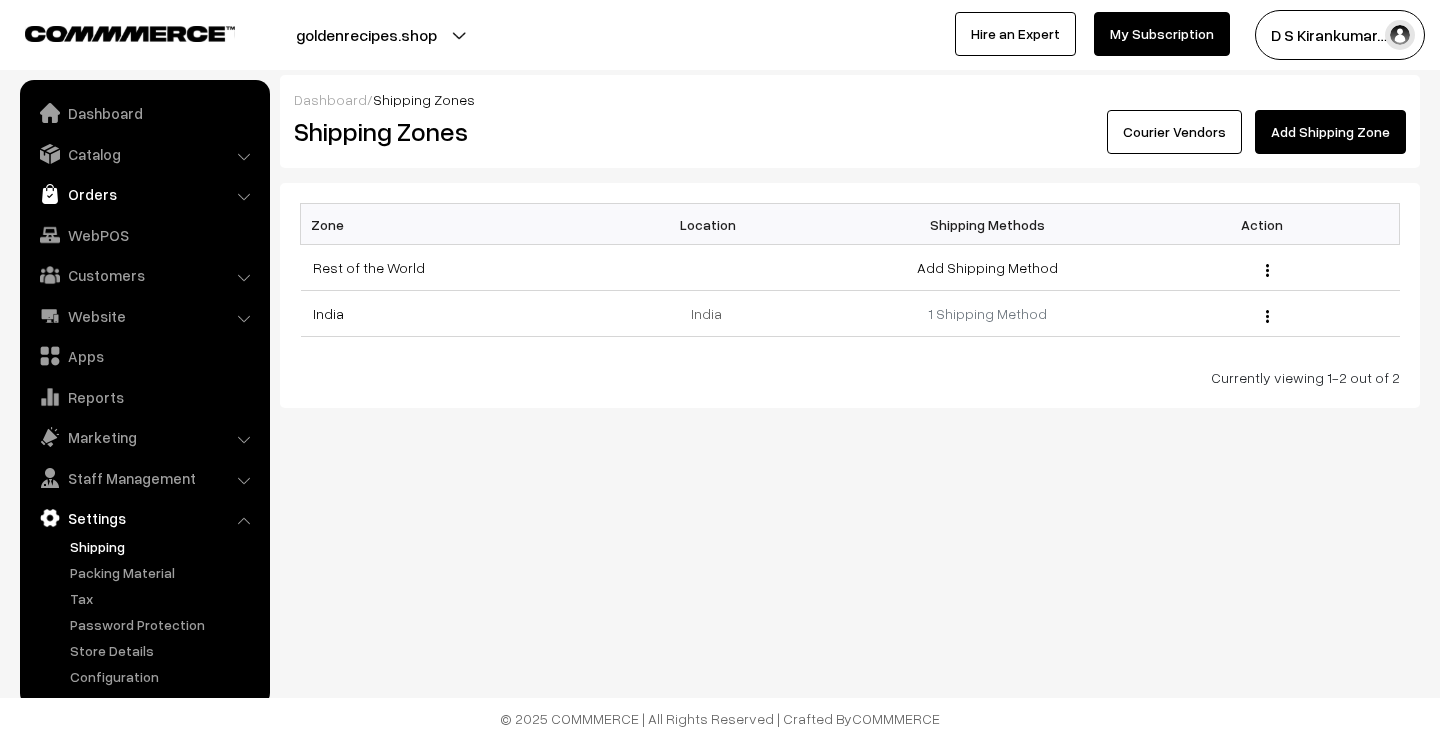 click on "Orders" at bounding box center [144, 194] 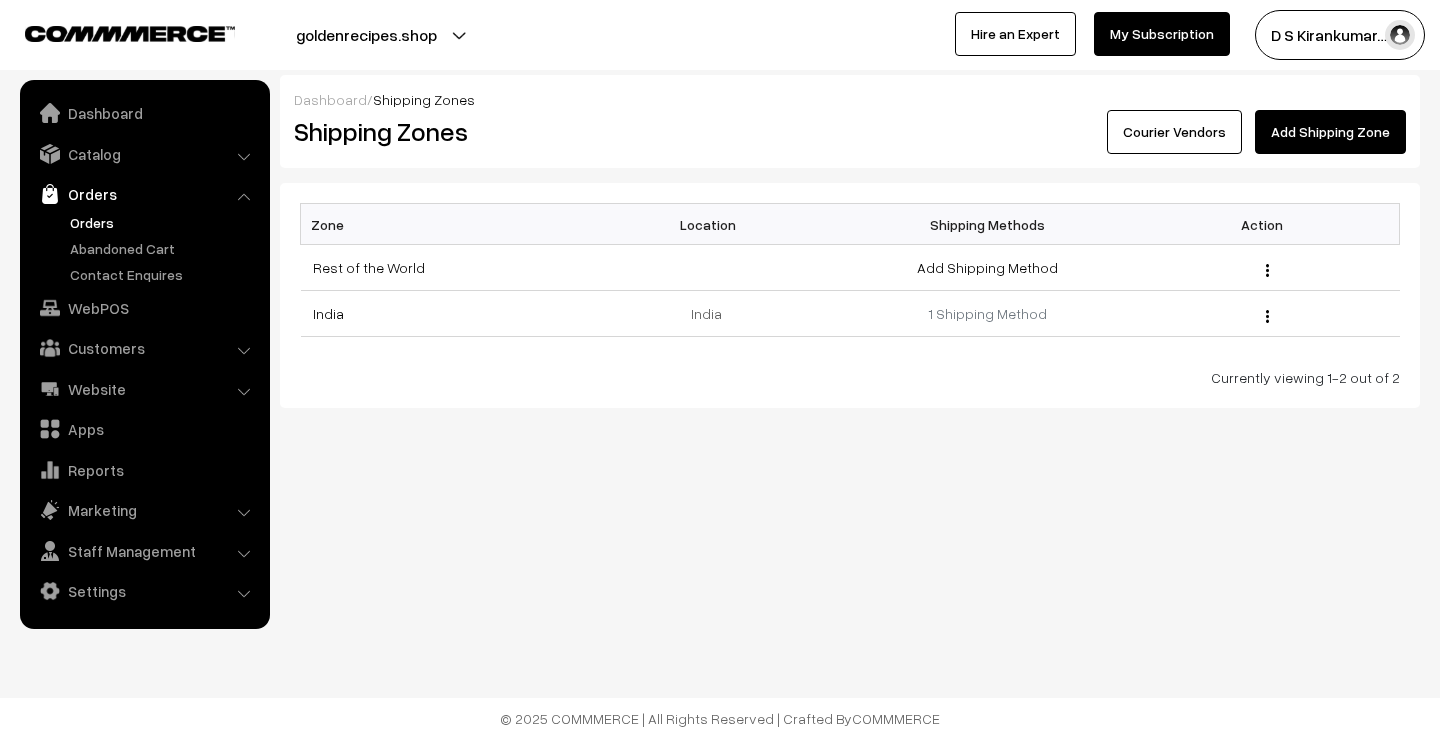 click on "Orders" at bounding box center [164, 222] 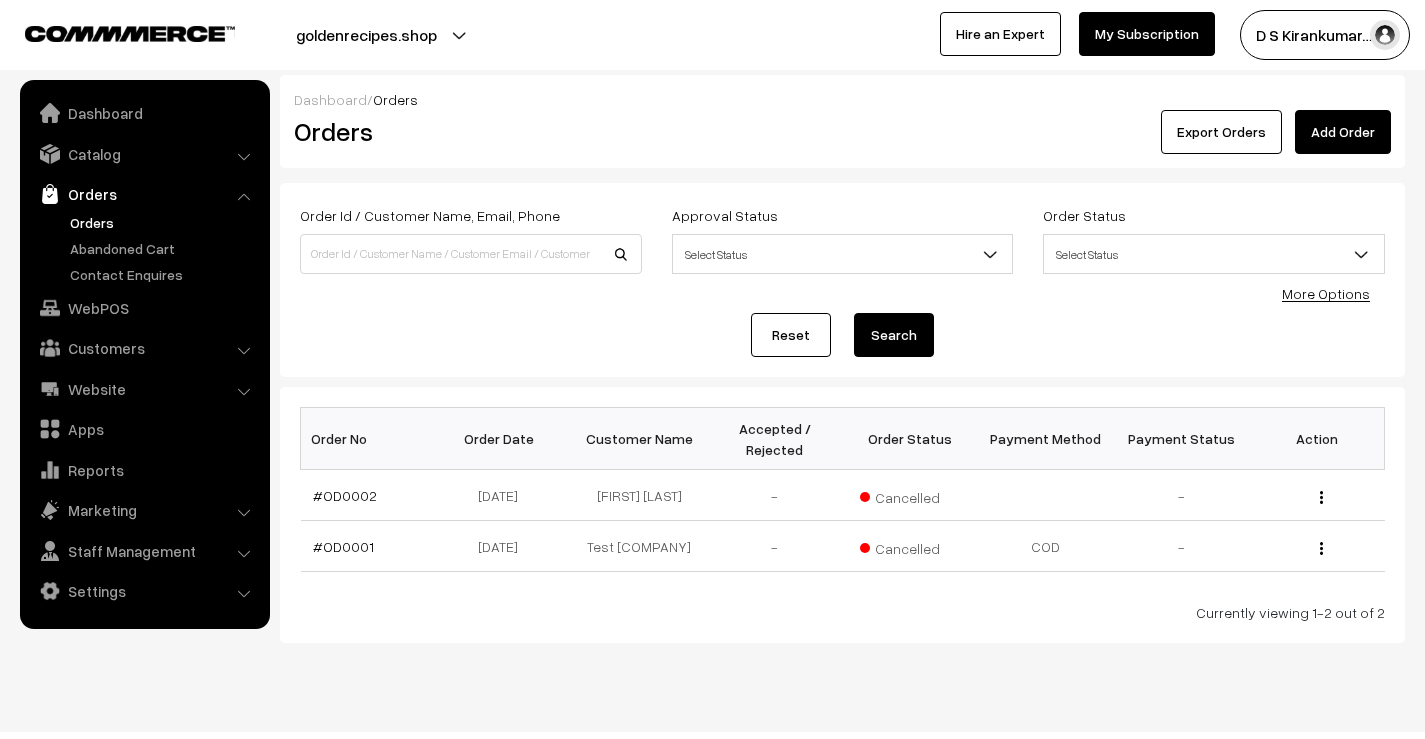 scroll, scrollTop: 0, scrollLeft: 0, axis: both 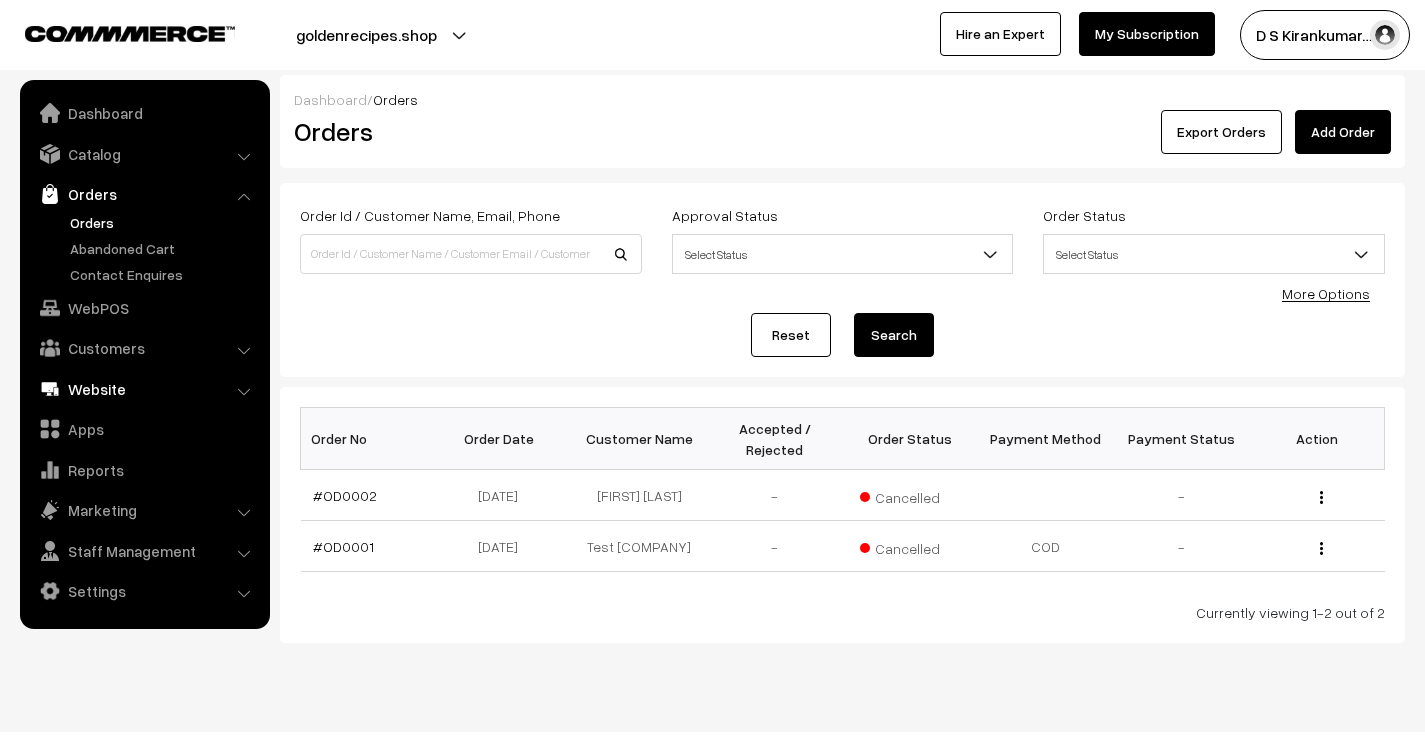 click on "Website" at bounding box center [144, 389] 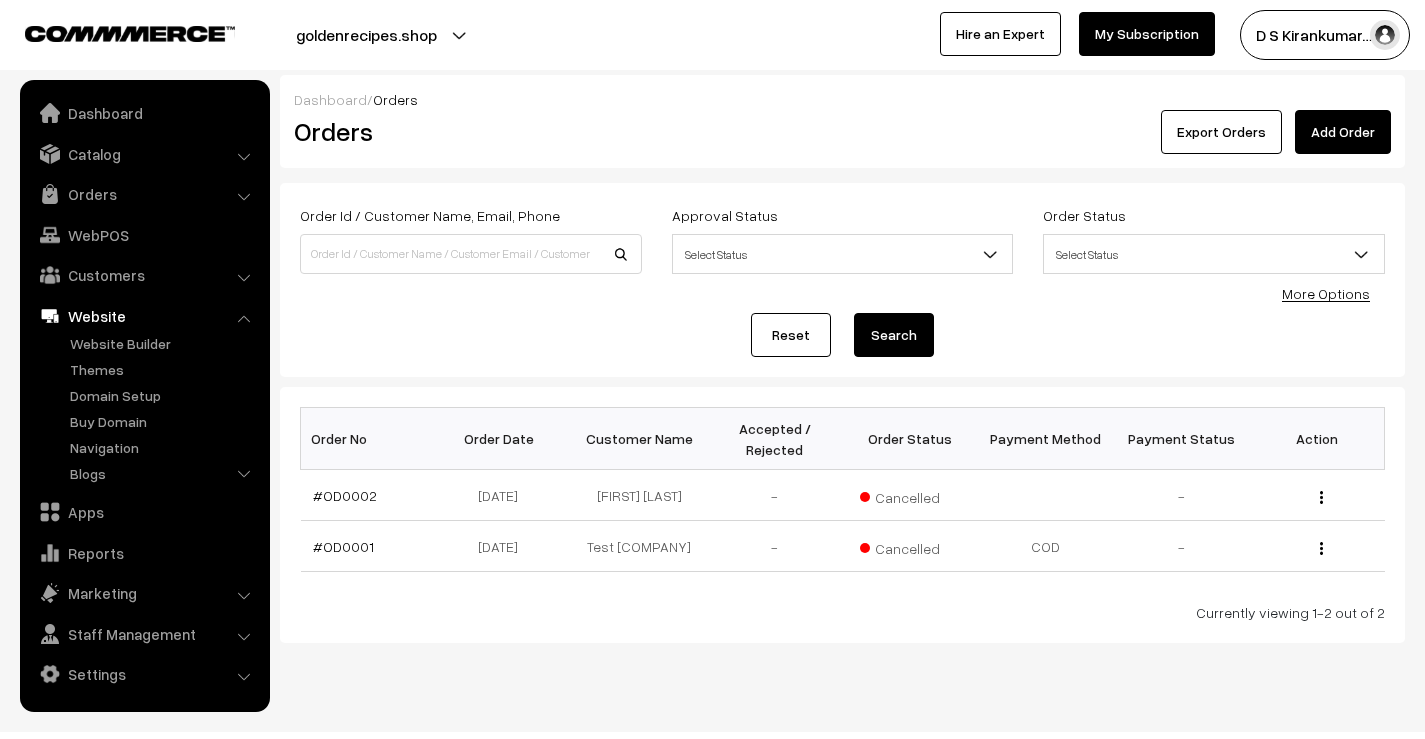 click on "Website" at bounding box center (144, 316) 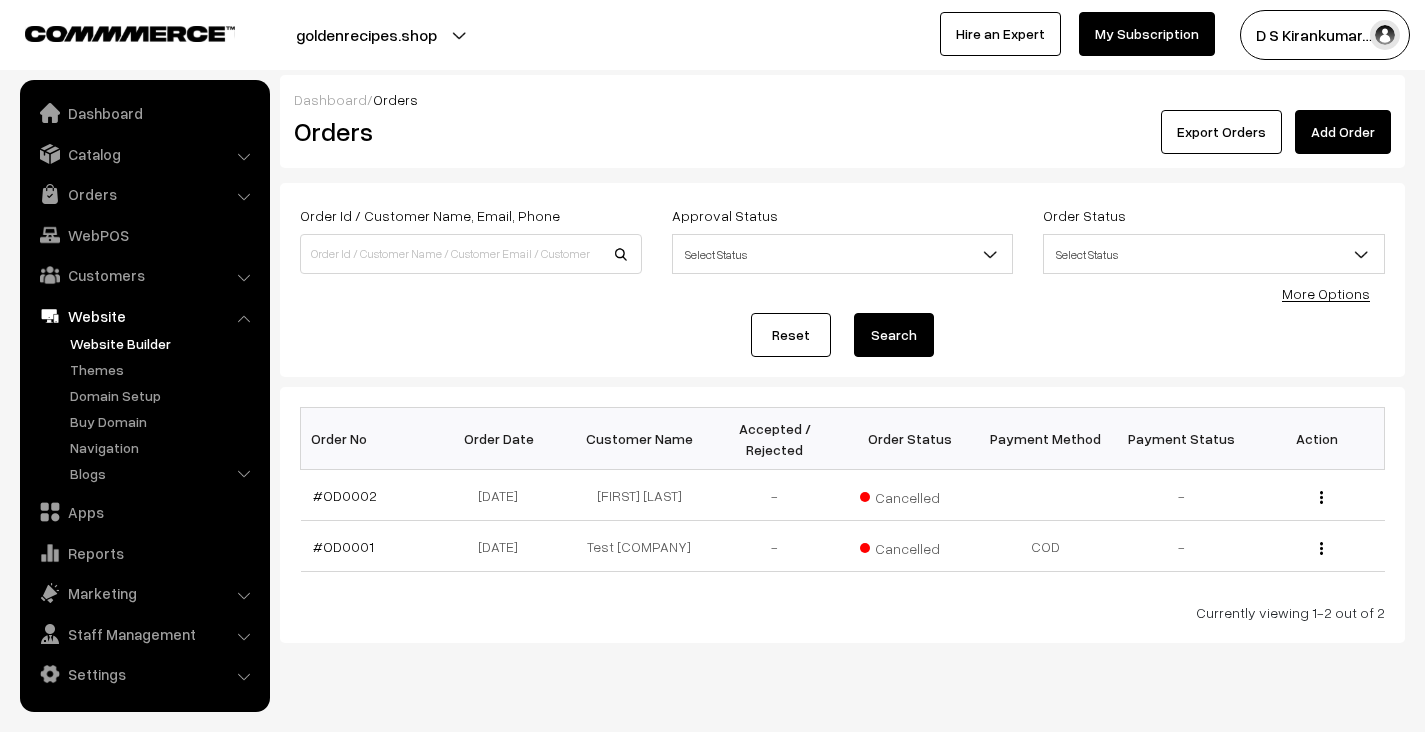click on "Website Builder" at bounding box center (164, 343) 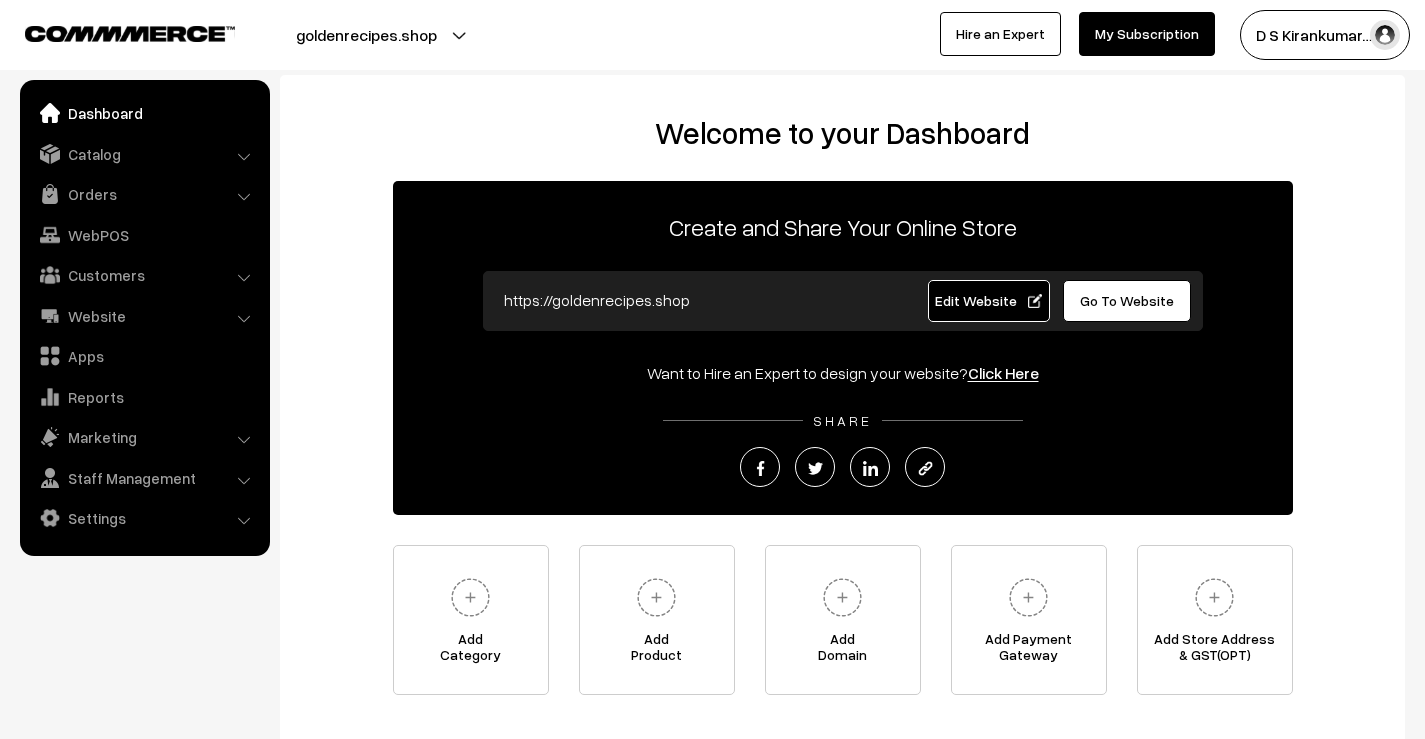 scroll, scrollTop: 0, scrollLeft: 0, axis: both 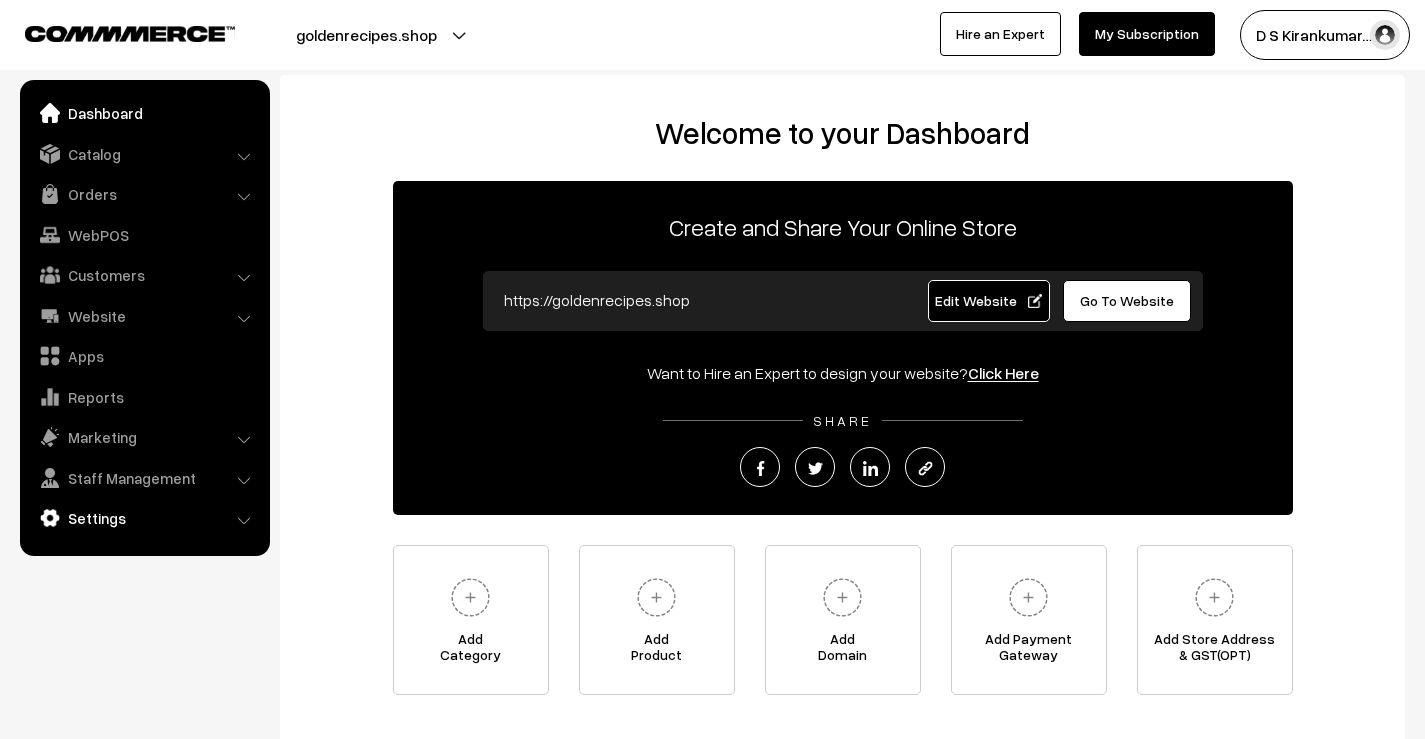 click on "Settings" at bounding box center (144, 518) 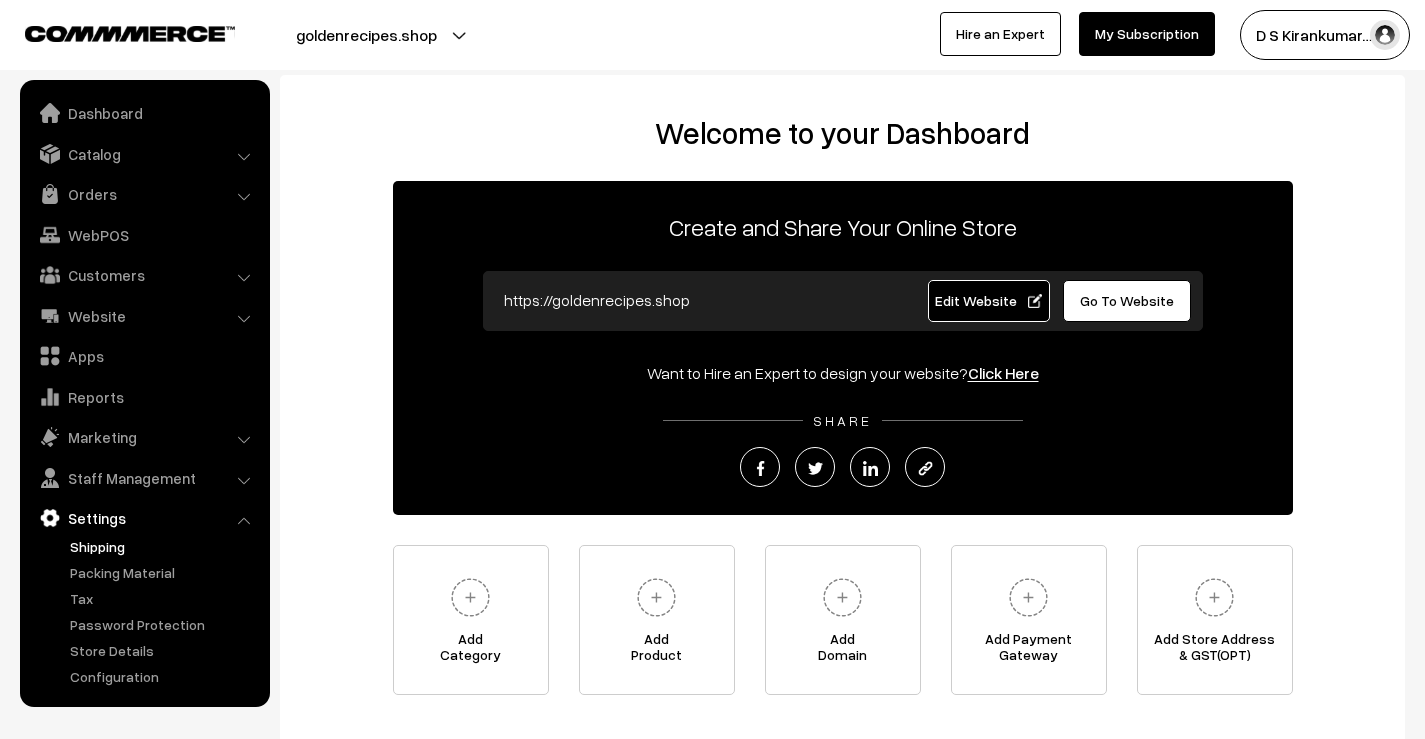 click on "Shipping" at bounding box center [164, 546] 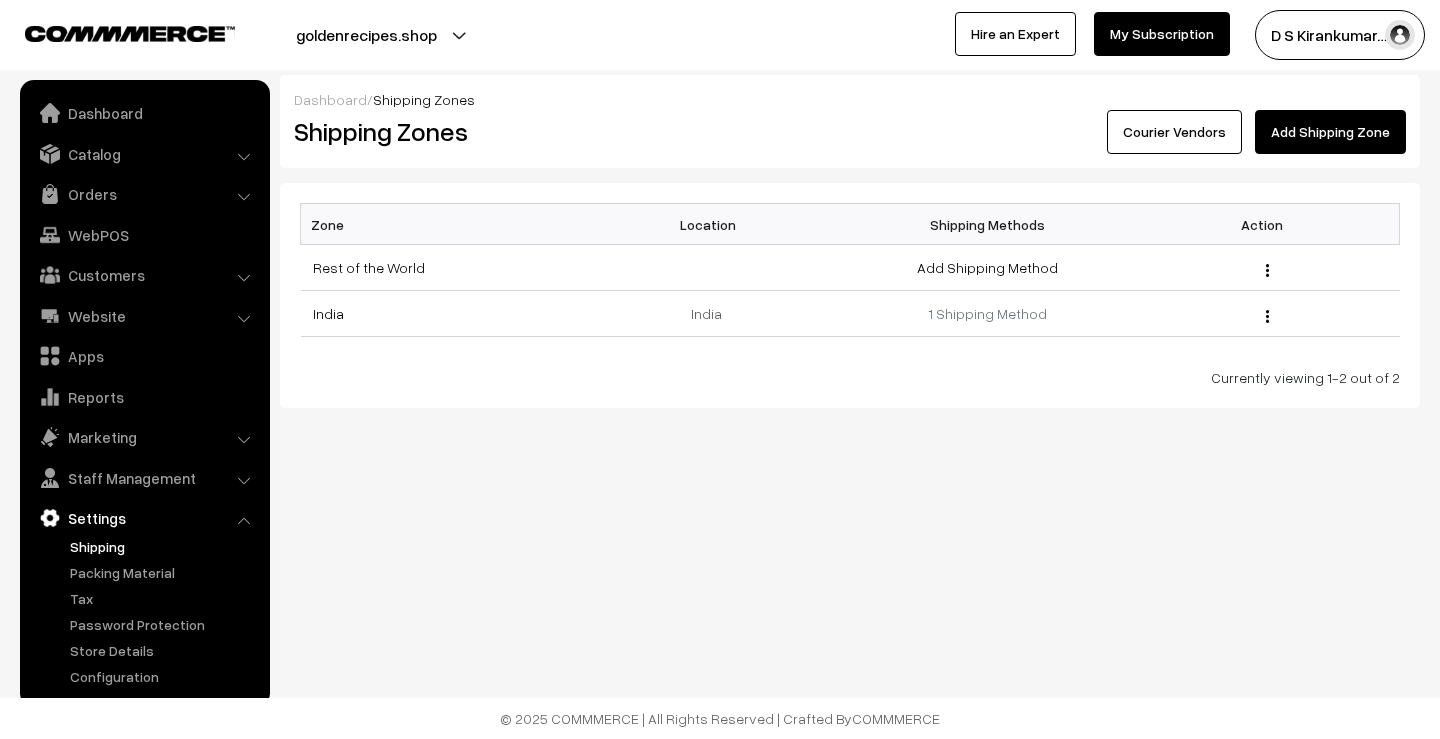scroll, scrollTop: 0, scrollLeft: 0, axis: both 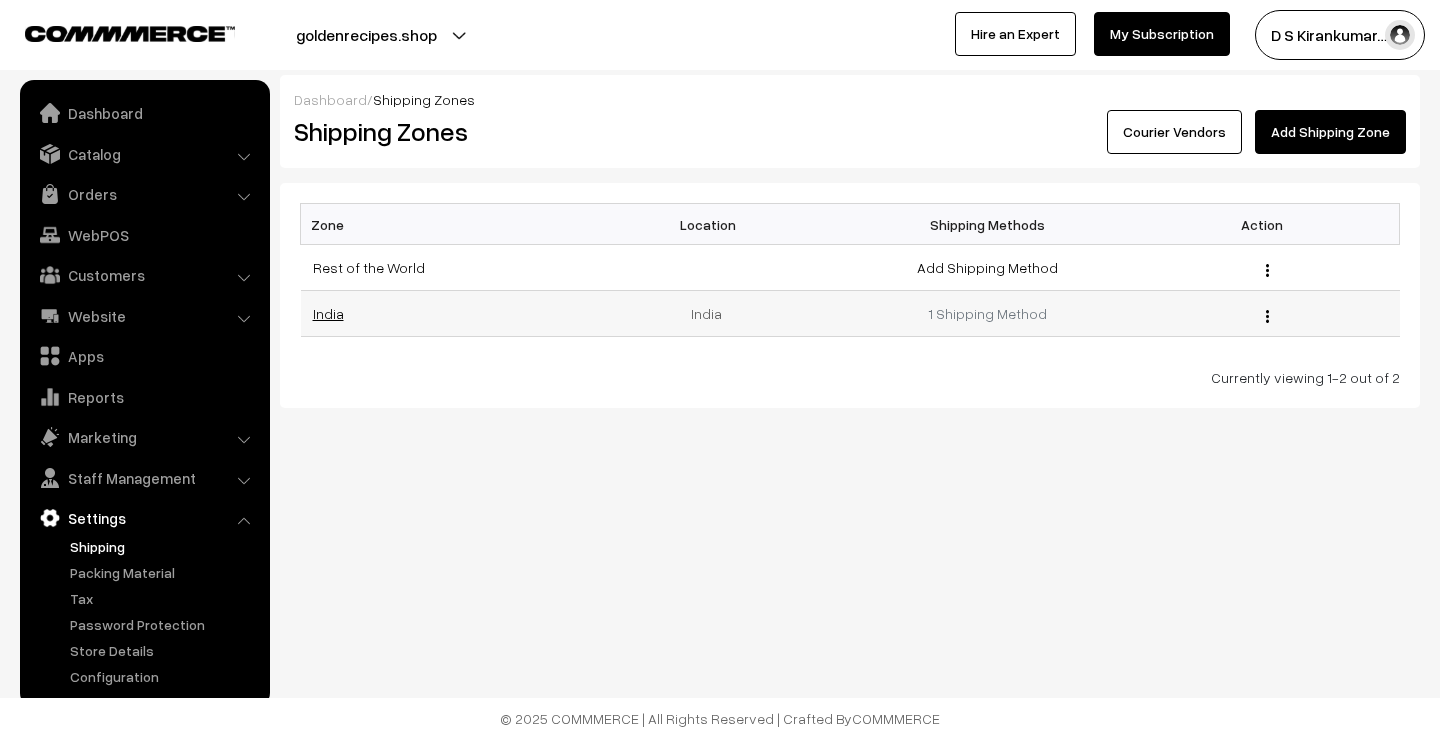 click on "India" at bounding box center (328, 313) 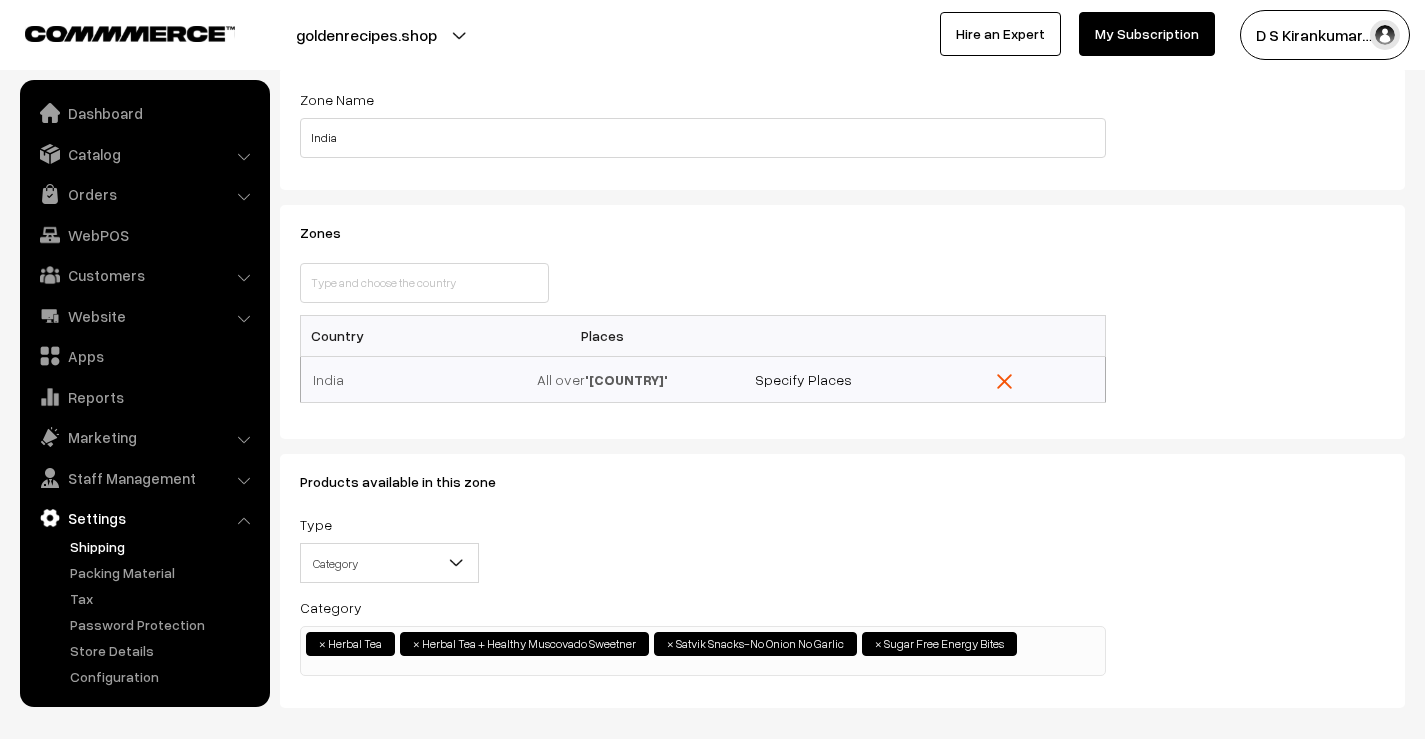 scroll, scrollTop: 0, scrollLeft: 0, axis: both 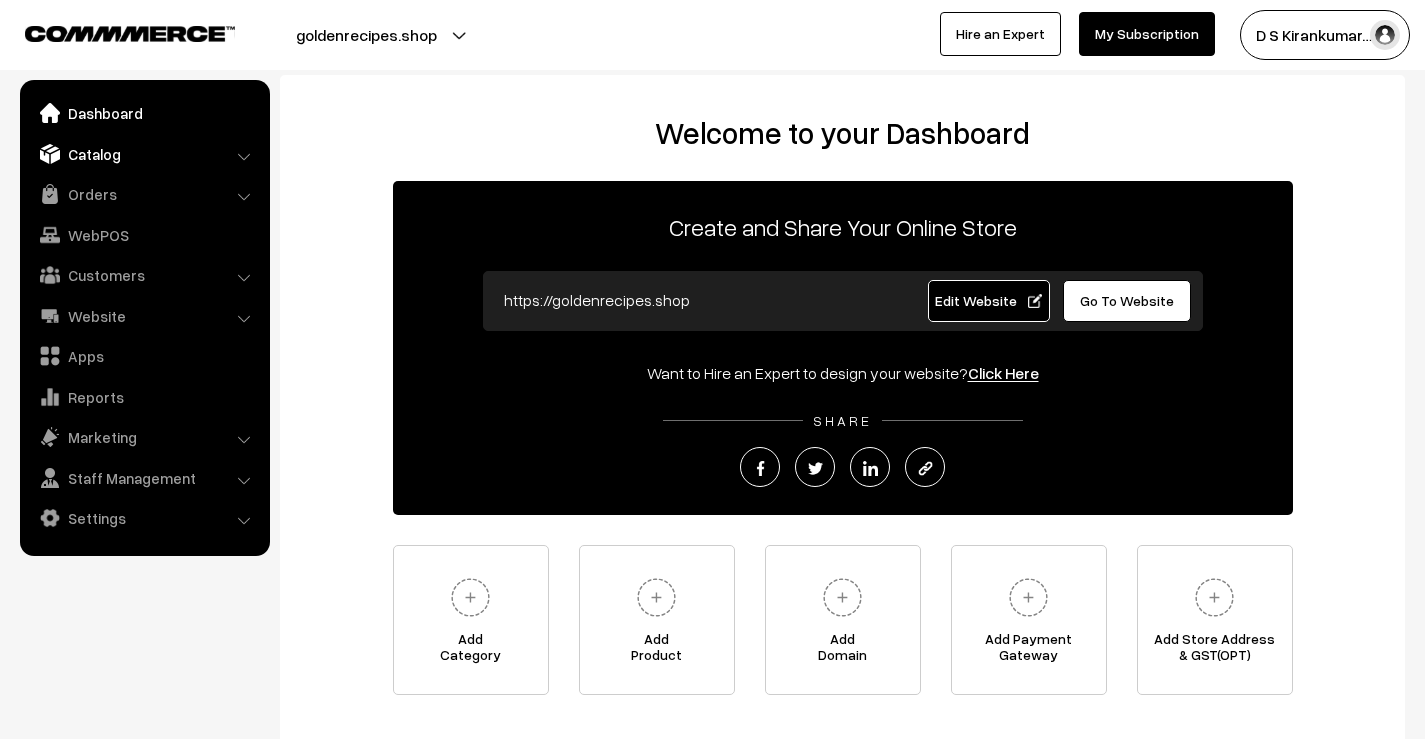 click on "Catalog" at bounding box center [144, 154] 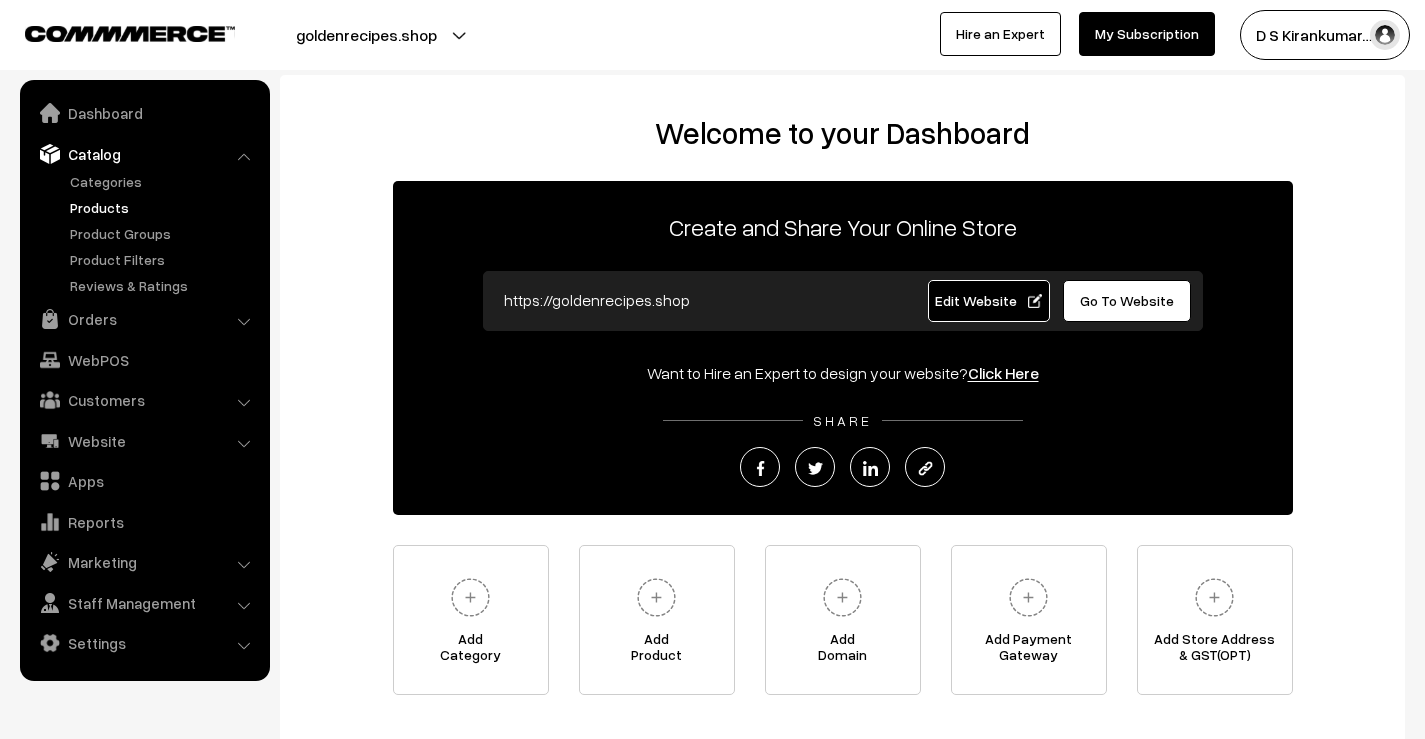 click on "Products" at bounding box center [164, 207] 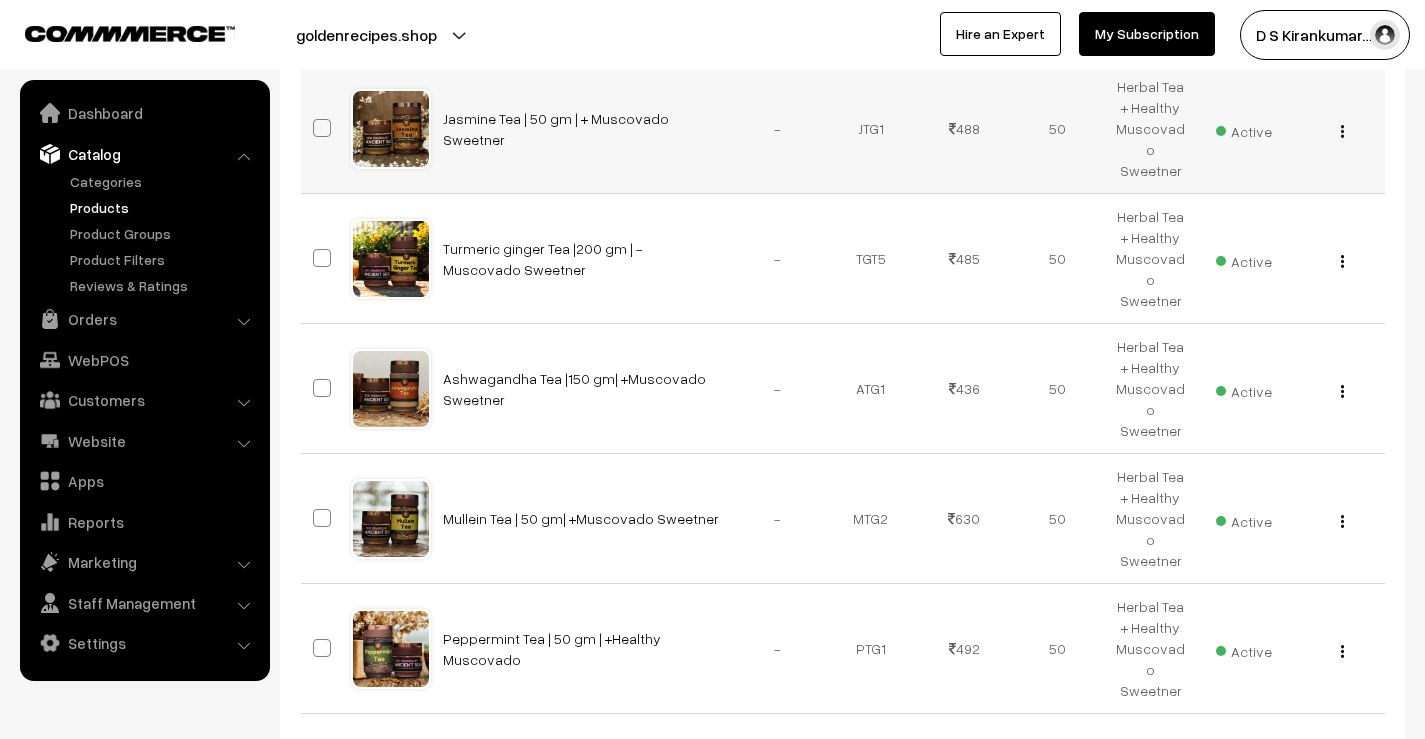 scroll, scrollTop: 1051, scrollLeft: 0, axis: vertical 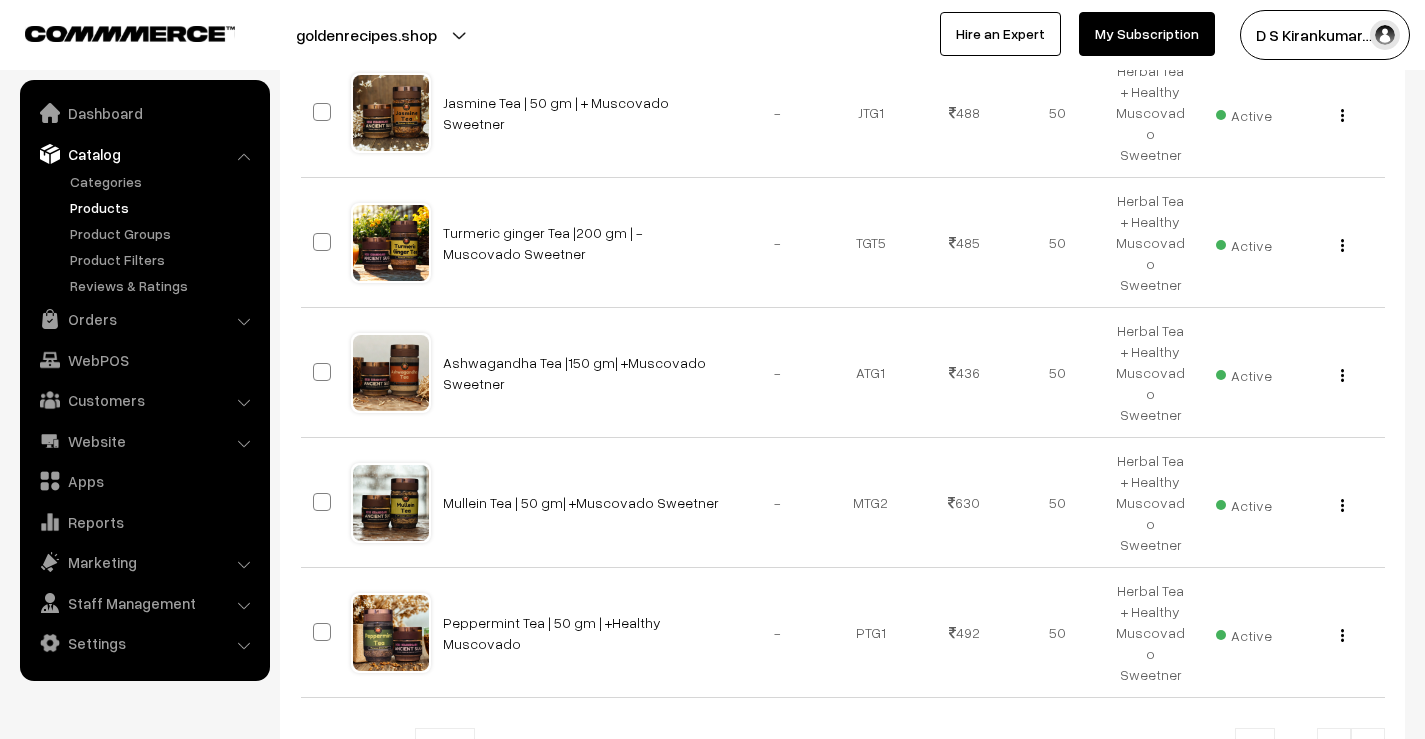 click at bounding box center [1368, 750] 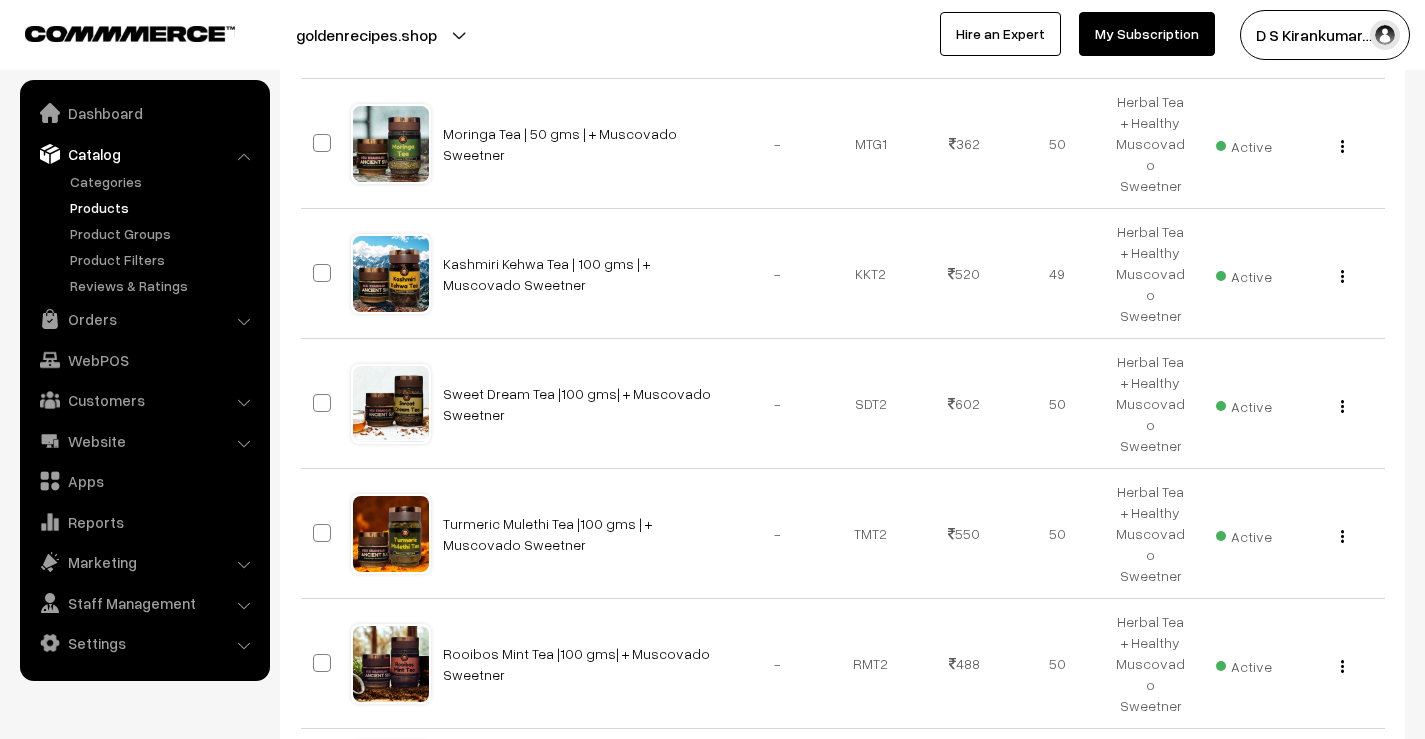 scroll, scrollTop: 1000, scrollLeft: 0, axis: vertical 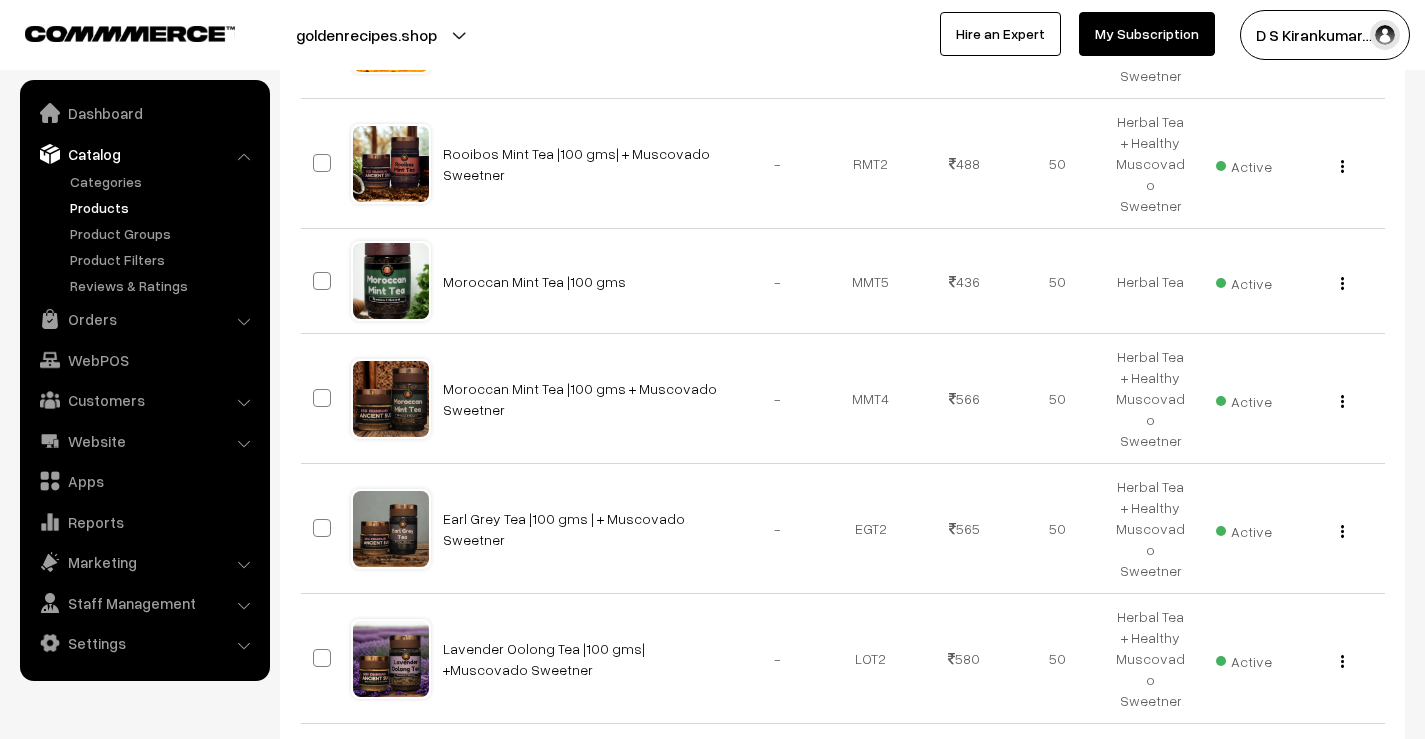 click at bounding box center (1368, 774) 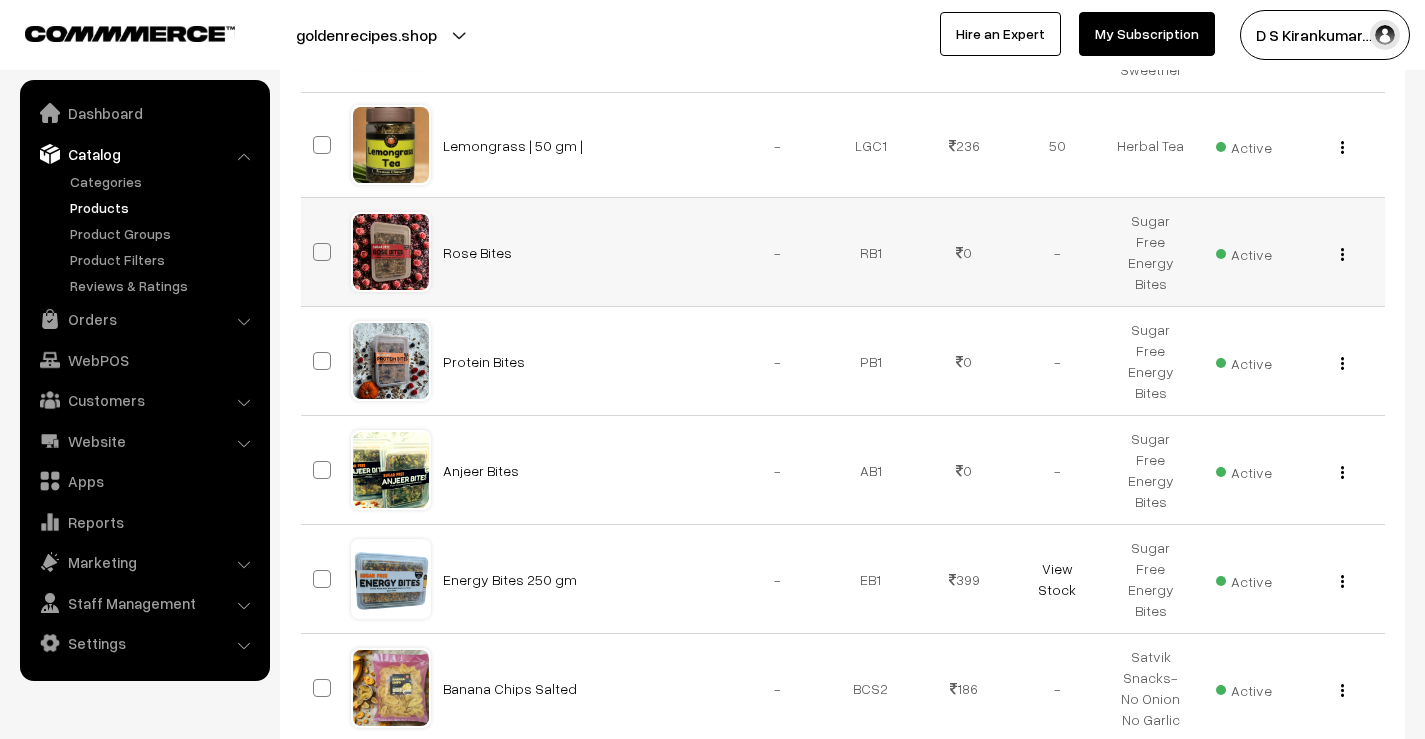 scroll, scrollTop: 700, scrollLeft: 0, axis: vertical 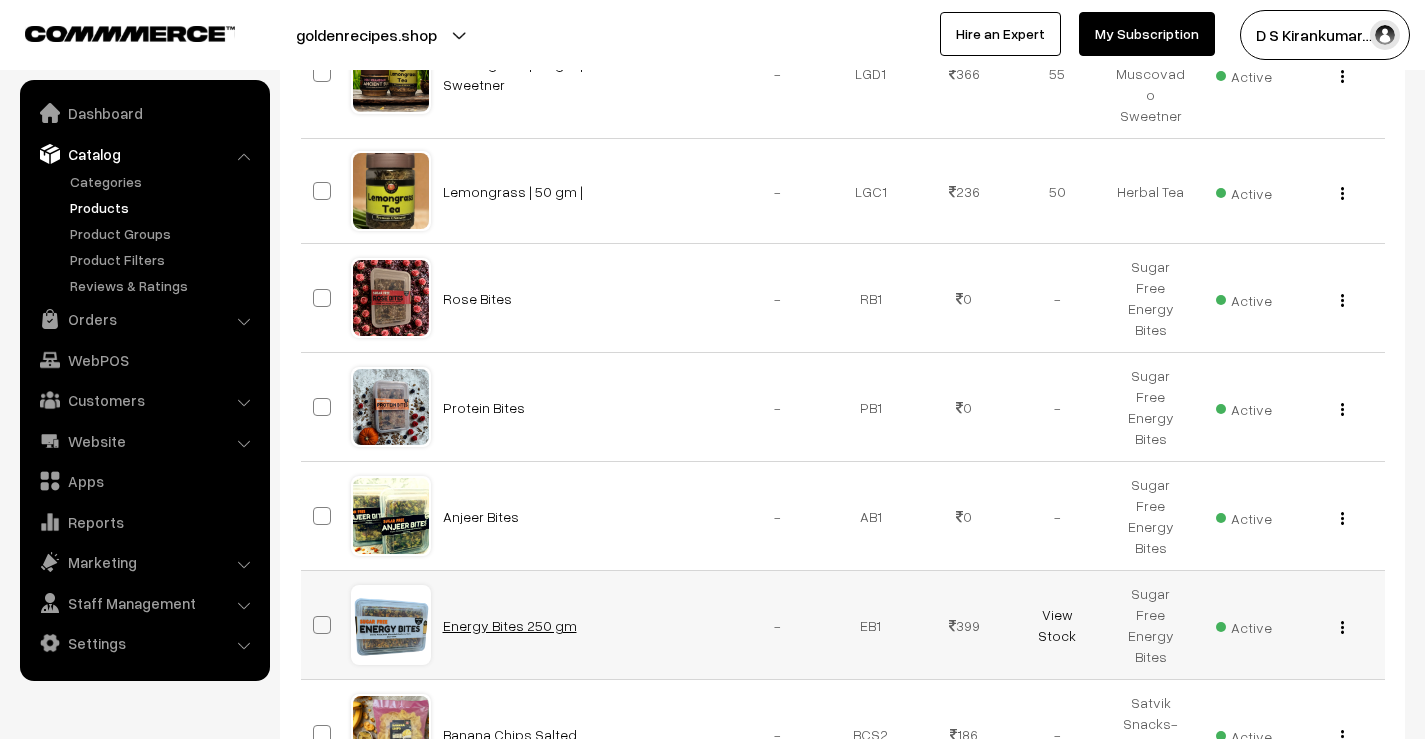 click on "Energy Bites  250 gm" at bounding box center [510, 625] 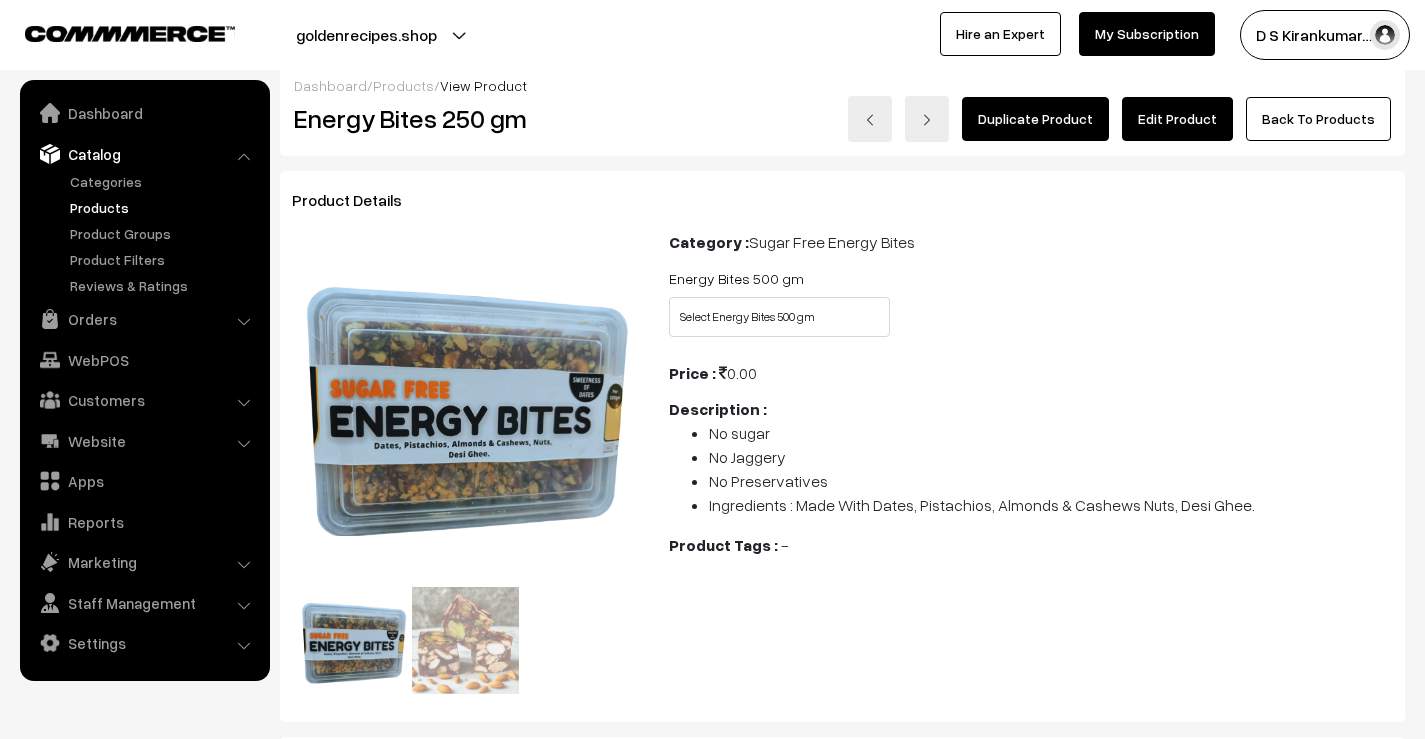 scroll, scrollTop: 0, scrollLeft: 0, axis: both 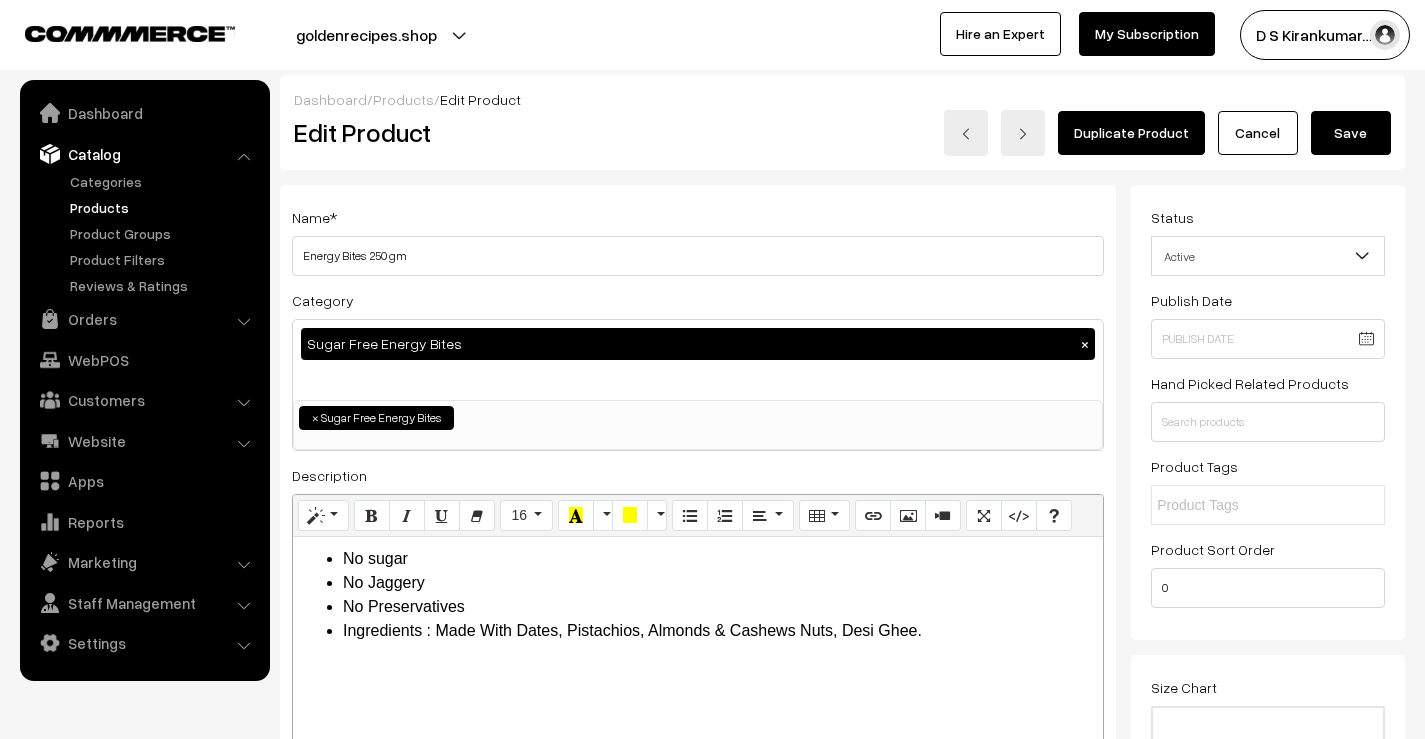 click on "Save" at bounding box center (1351, 133) 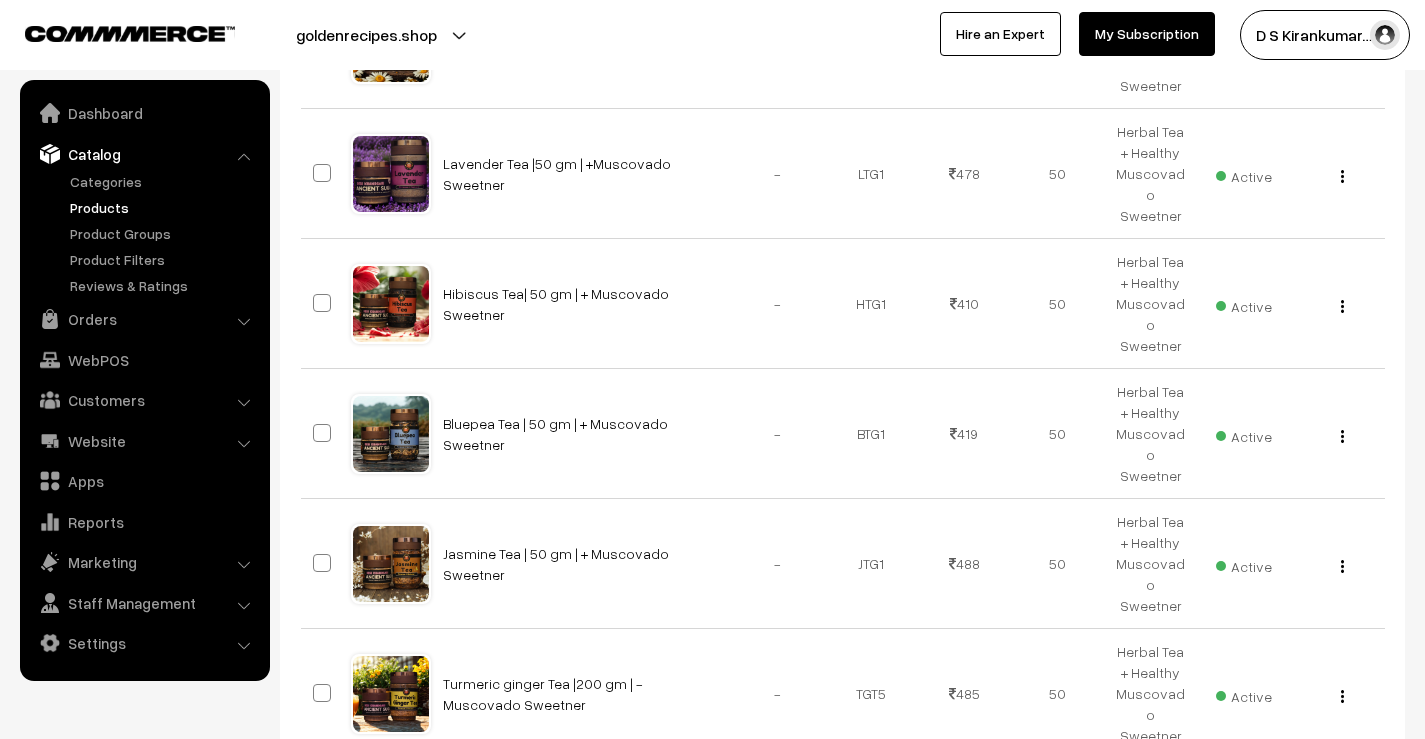 scroll, scrollTop: 1051, scrollLeft: 0, axis: vertical 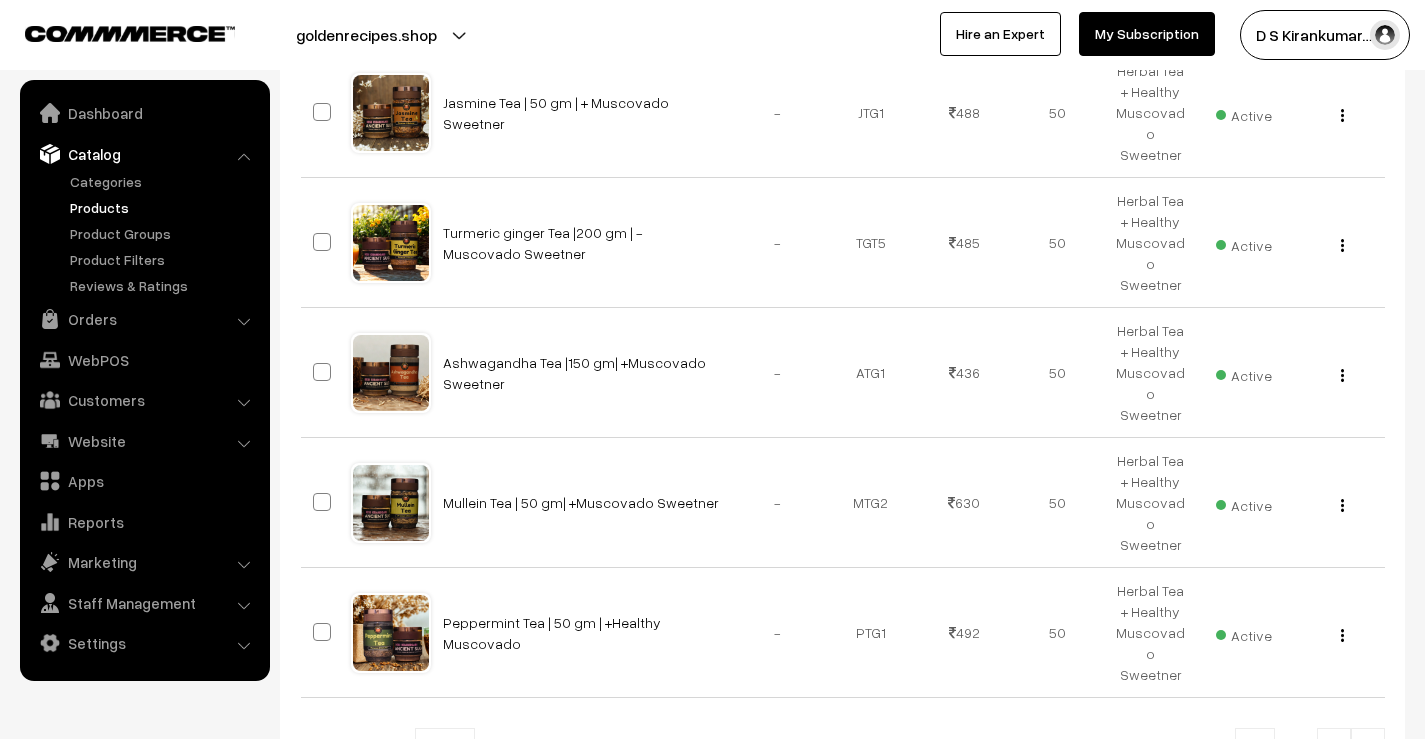 click at bounding box center (1368, 750) 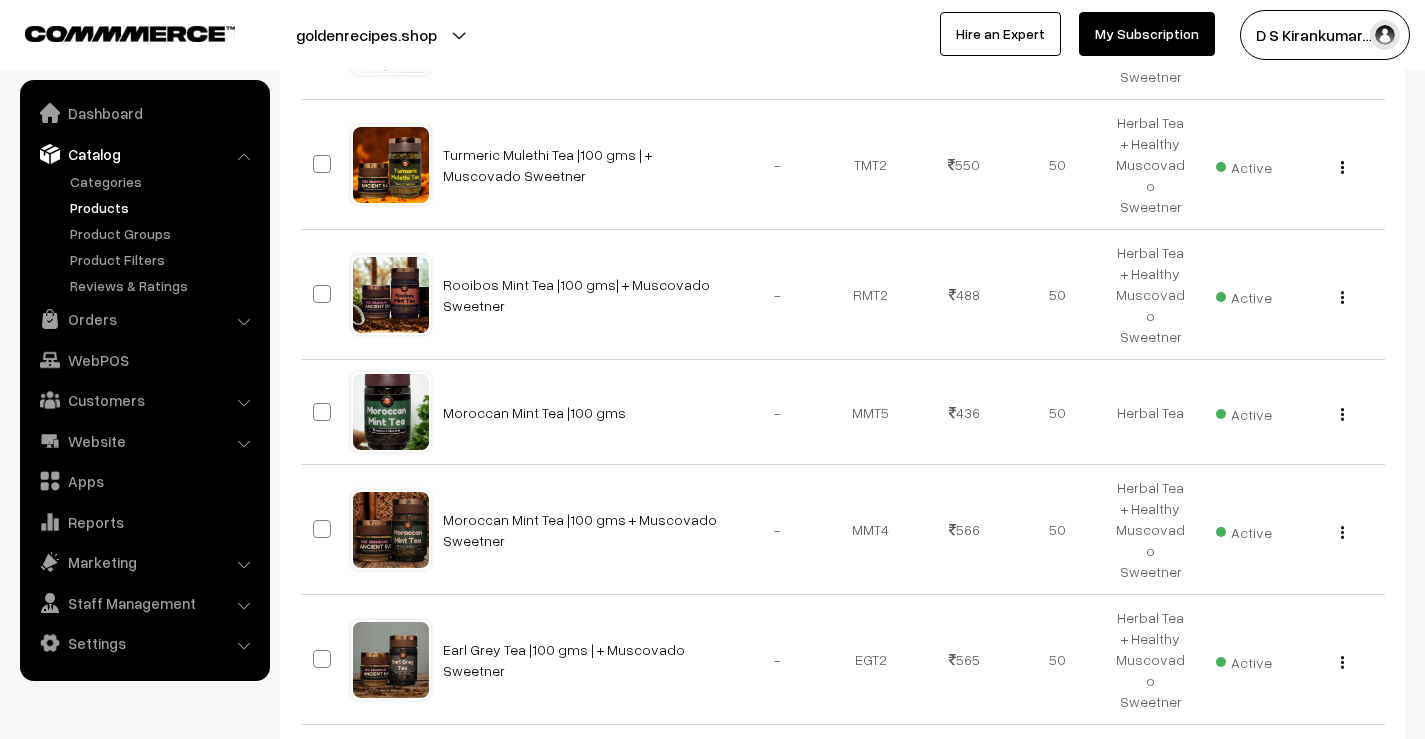 scroll, scrollTop: 1047, scrollLeft: 0, axis: vertical 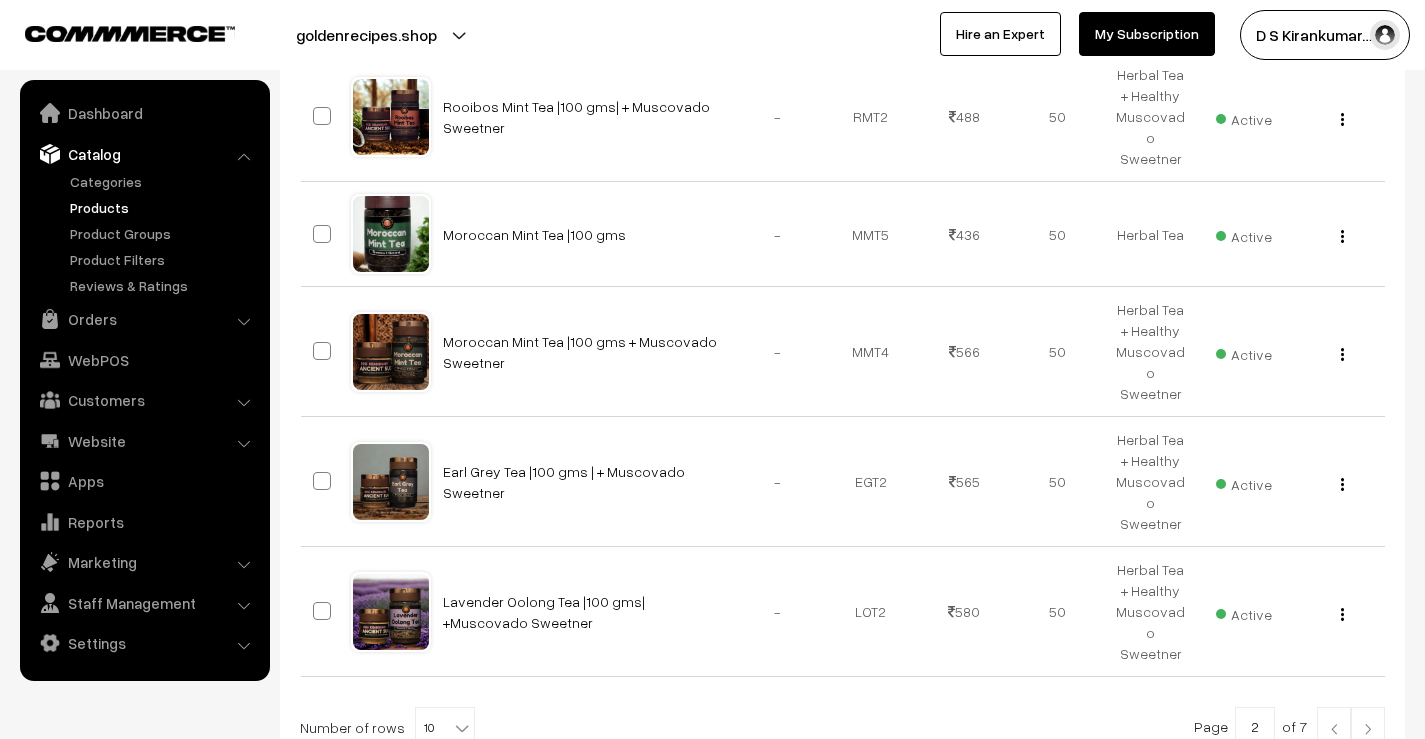 click at bounding box center (1368, 729) 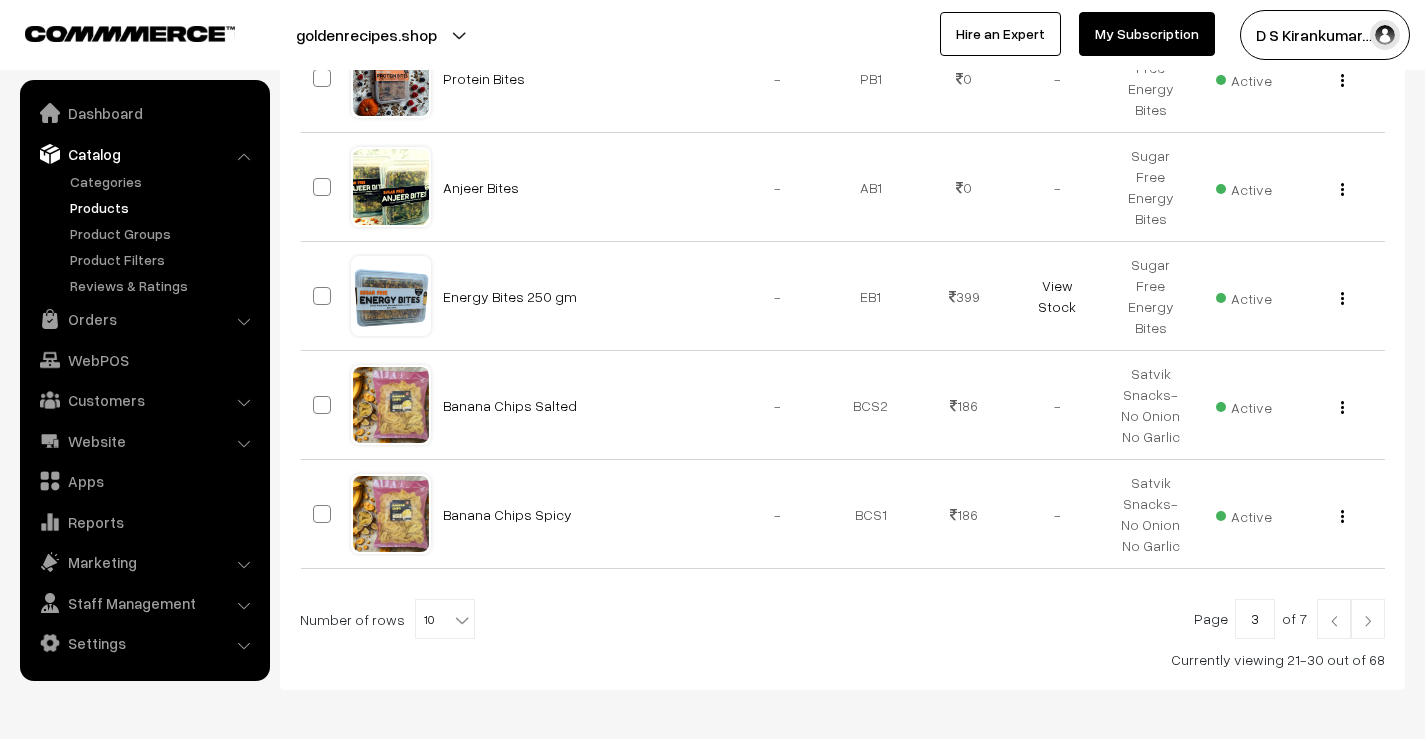 scroll, scrollTop: 1031, scrollLeft: 0, axis: vertical 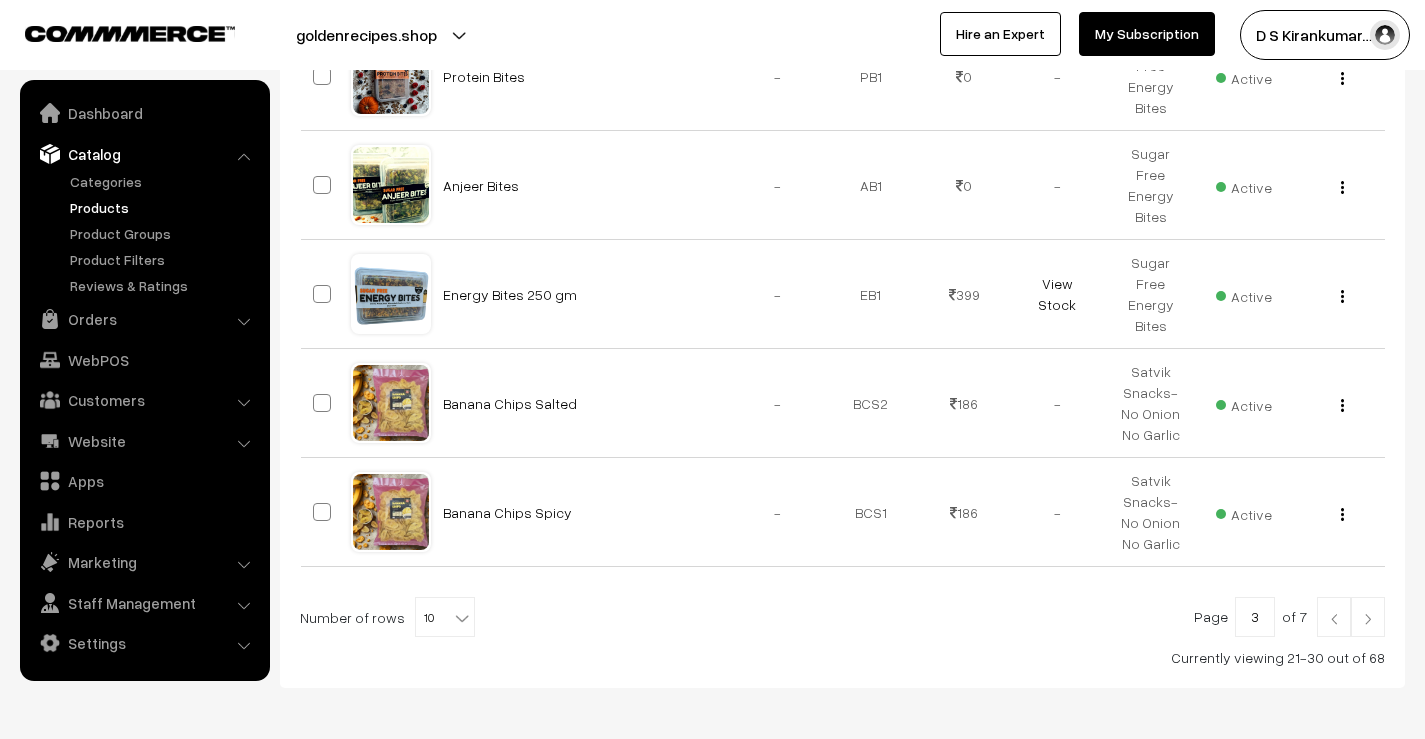 click at bounding box center (1368, 619) 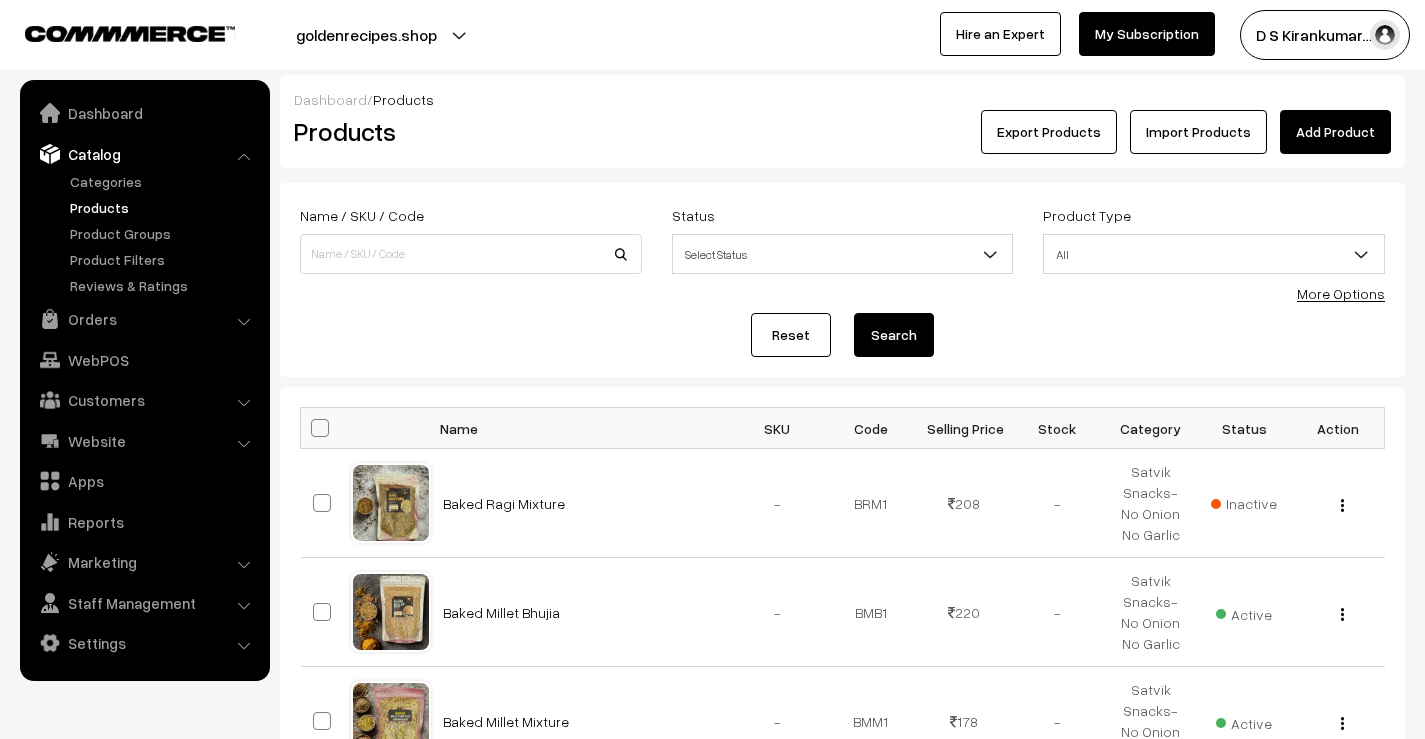 scroll, scrollTop: 100, scrollLeft: 0, axis: vertical 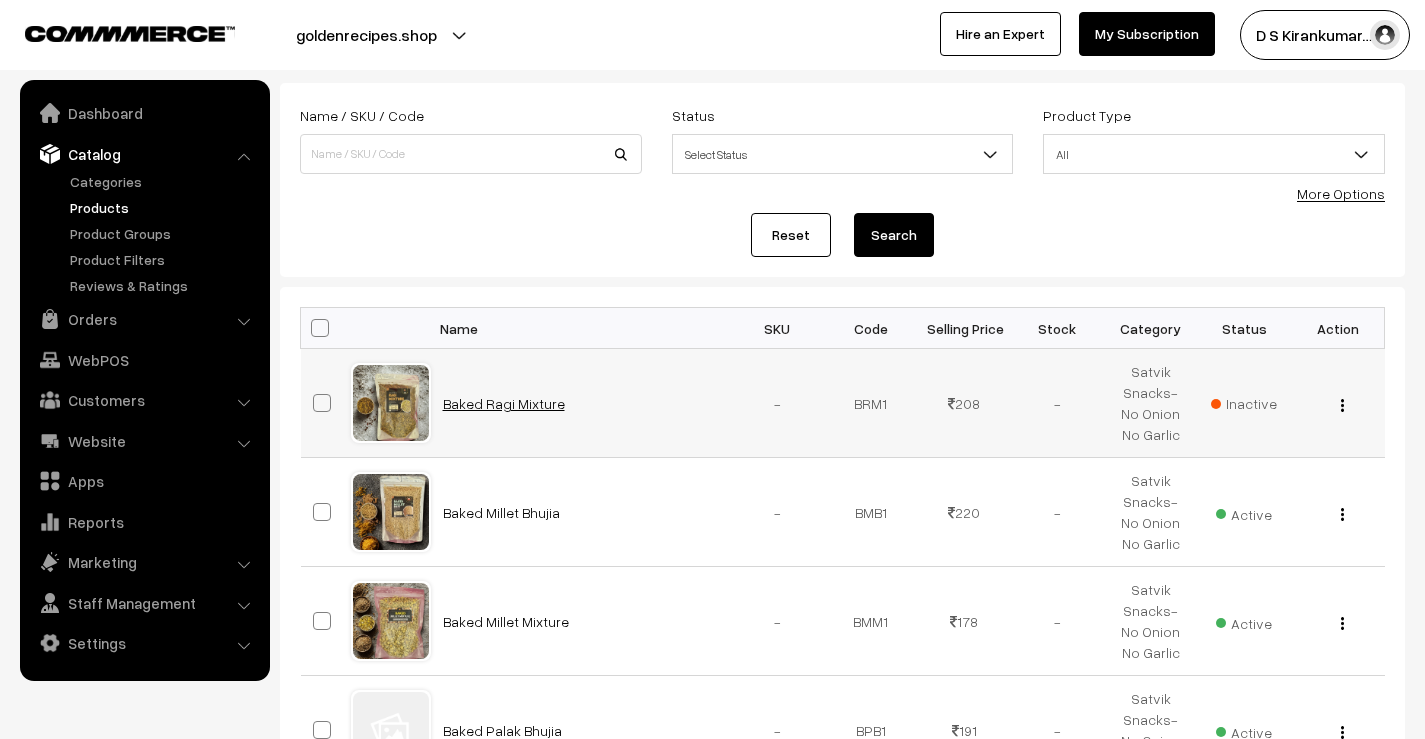 click on "Baked Ragi Mixture" at bounding box center (504, 403) 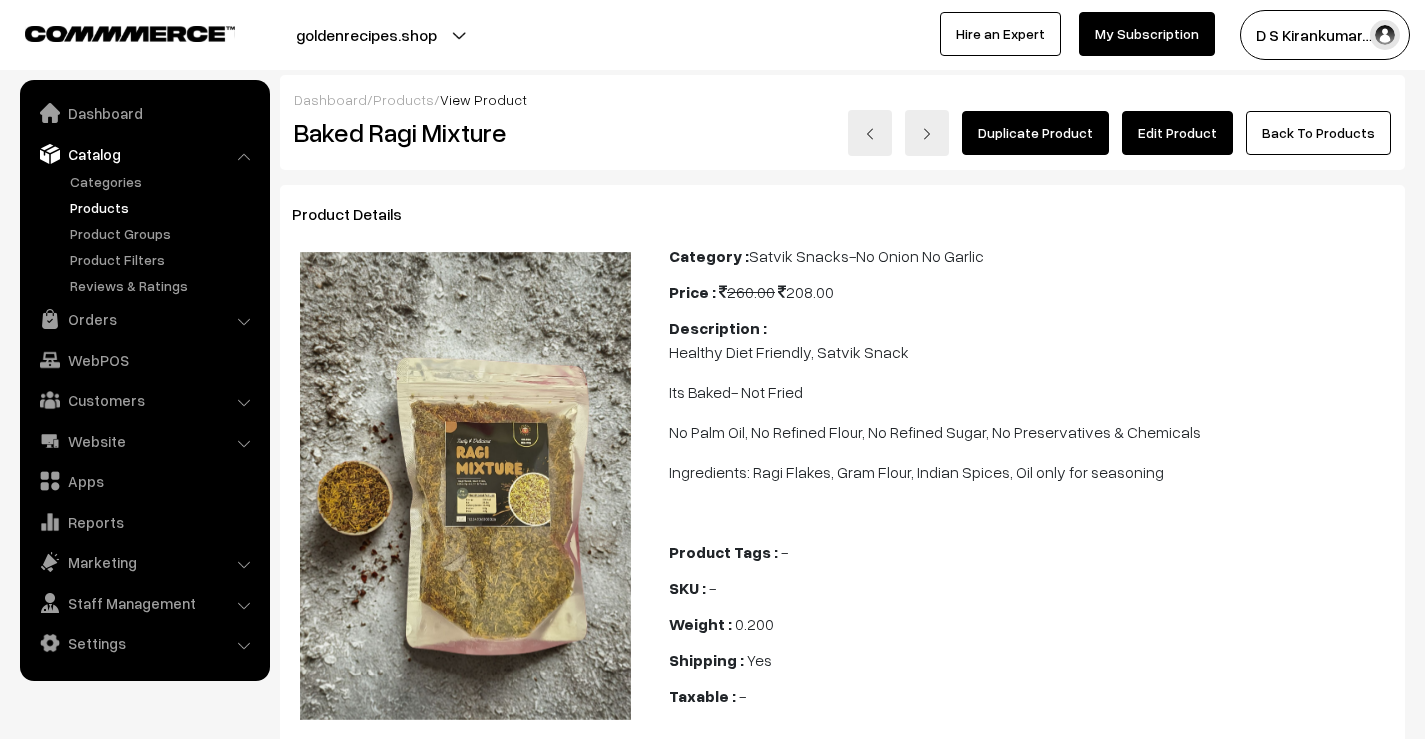 scroll, scrollTop: 0, scrollLeft: 0, axis: both 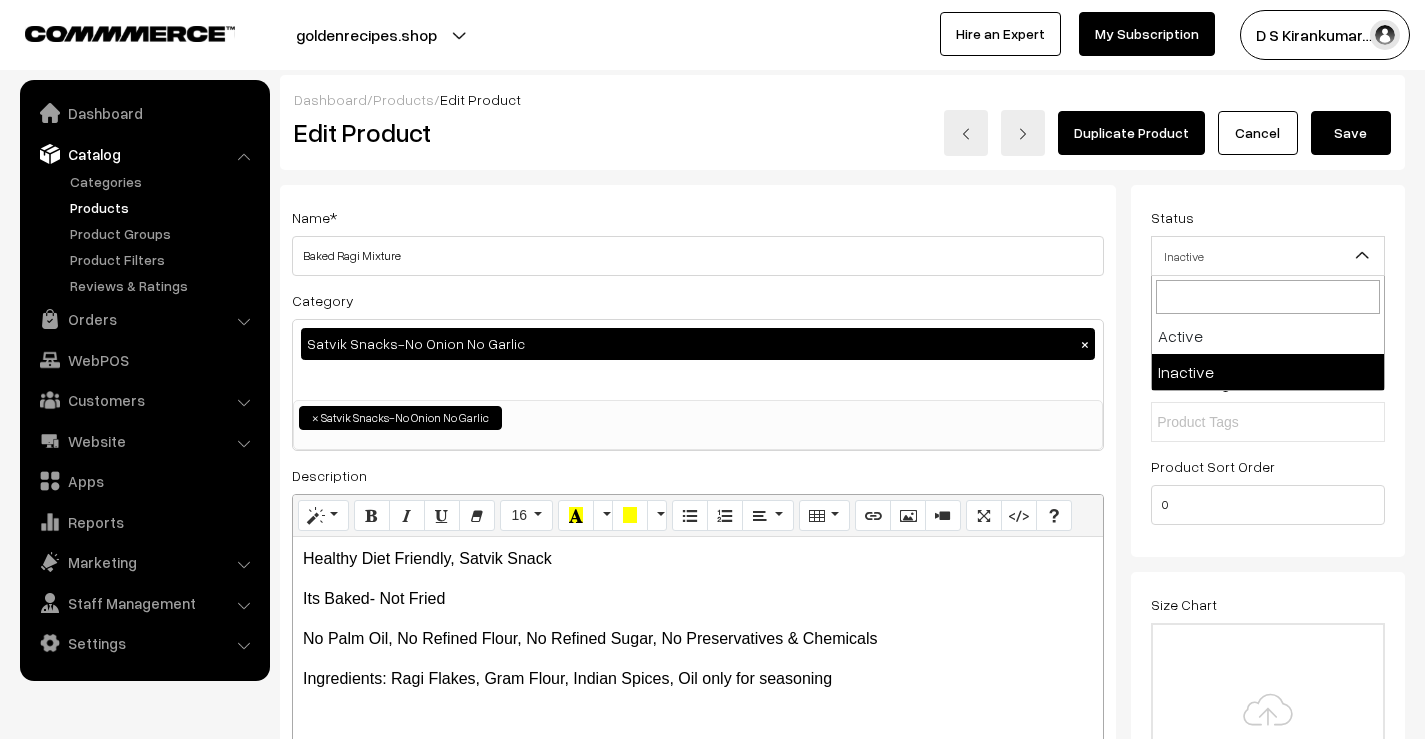 click on "Inactive" at bounding box center (1268, 256) 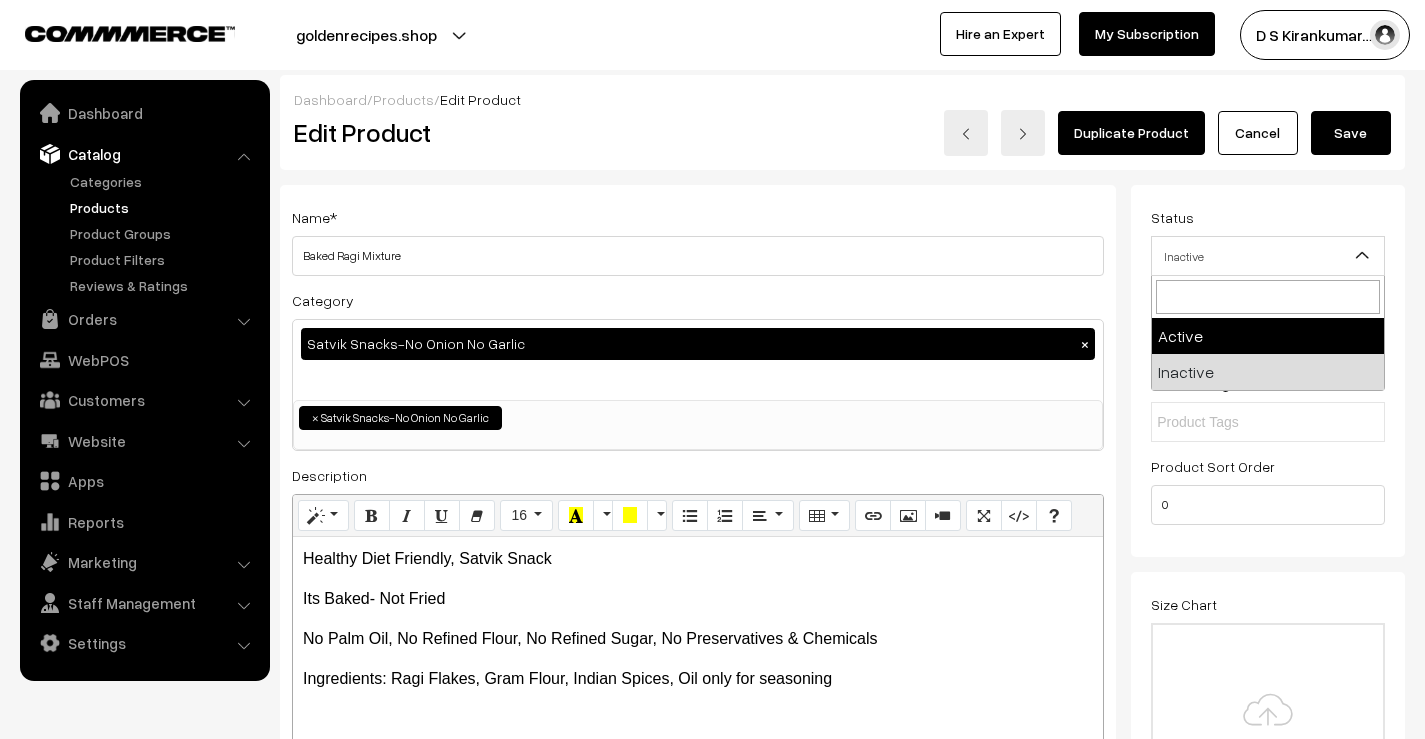 select on "1" 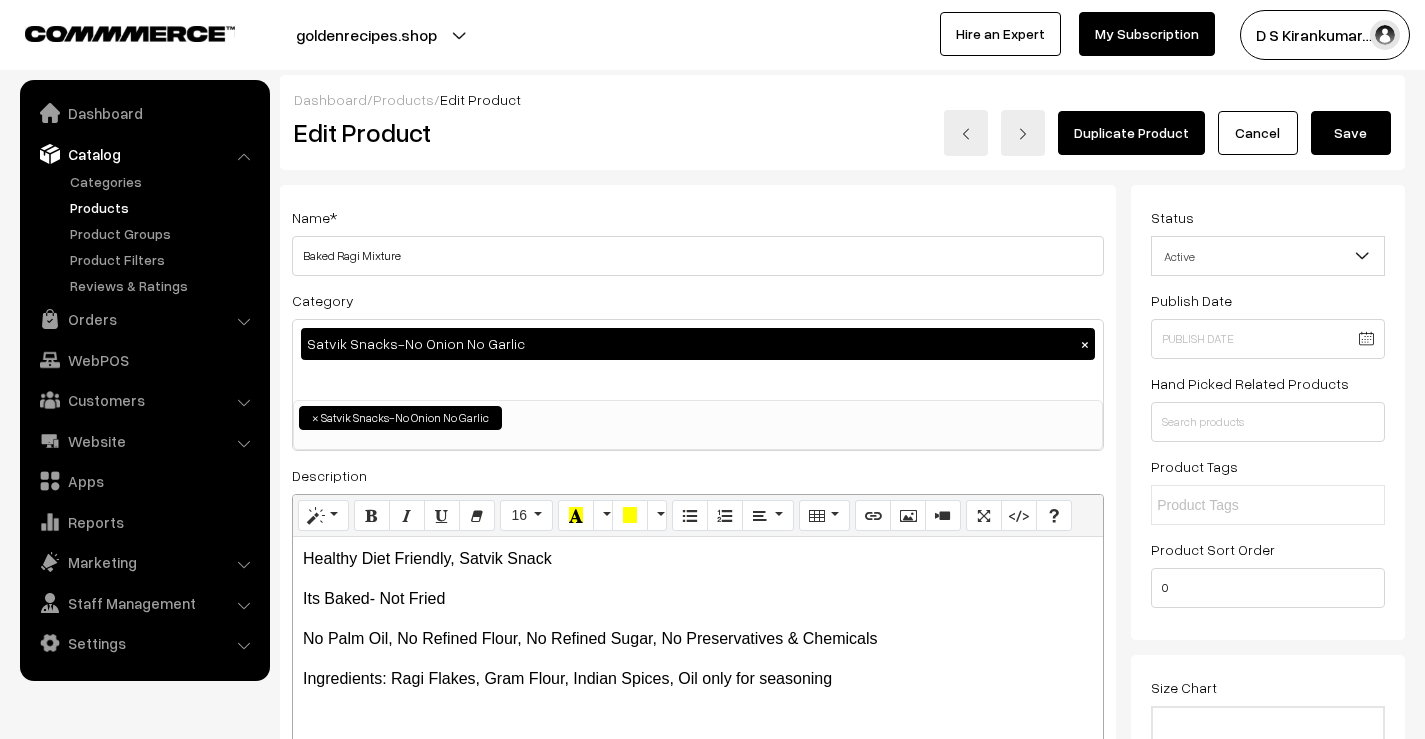 click on "Save" at bounding box center (1351, 133) 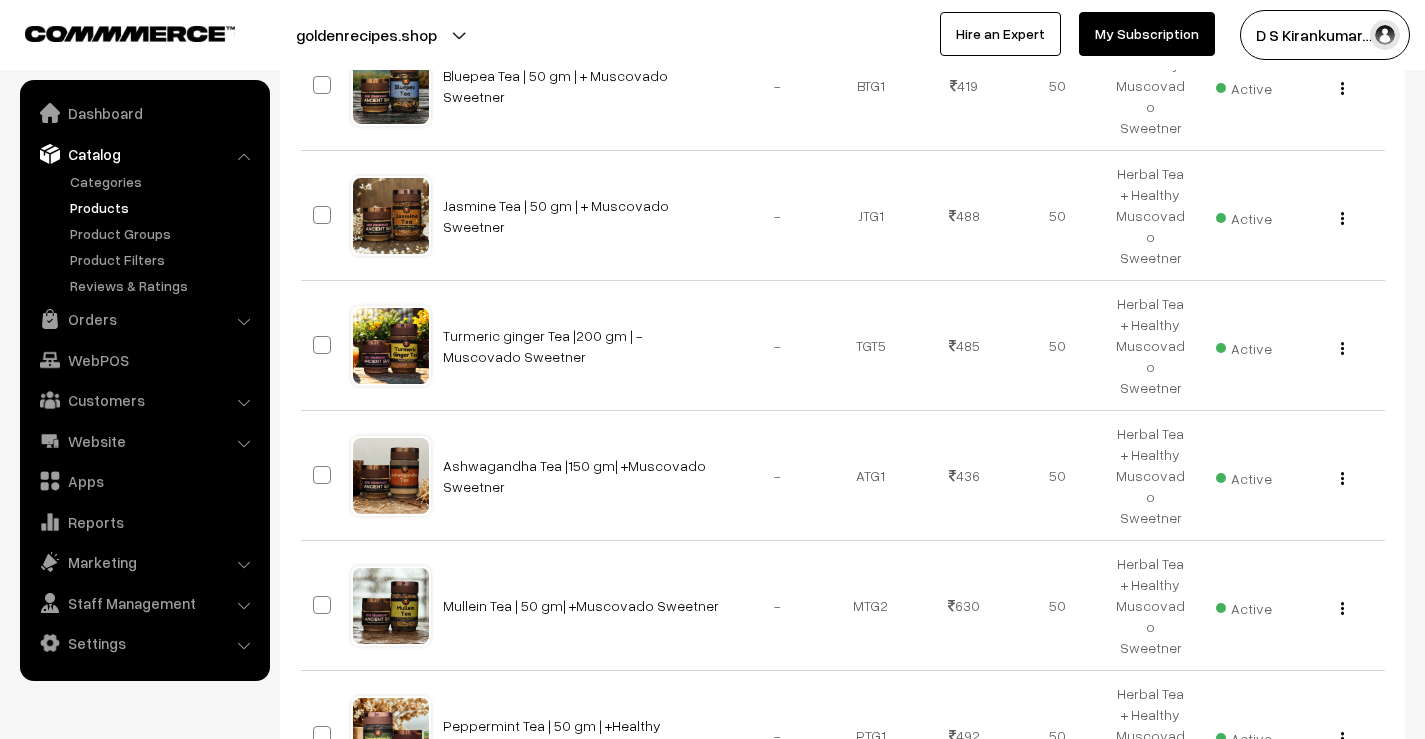 scroll, scrollTop: 1051, scrollLeft: 0, axis: vertical 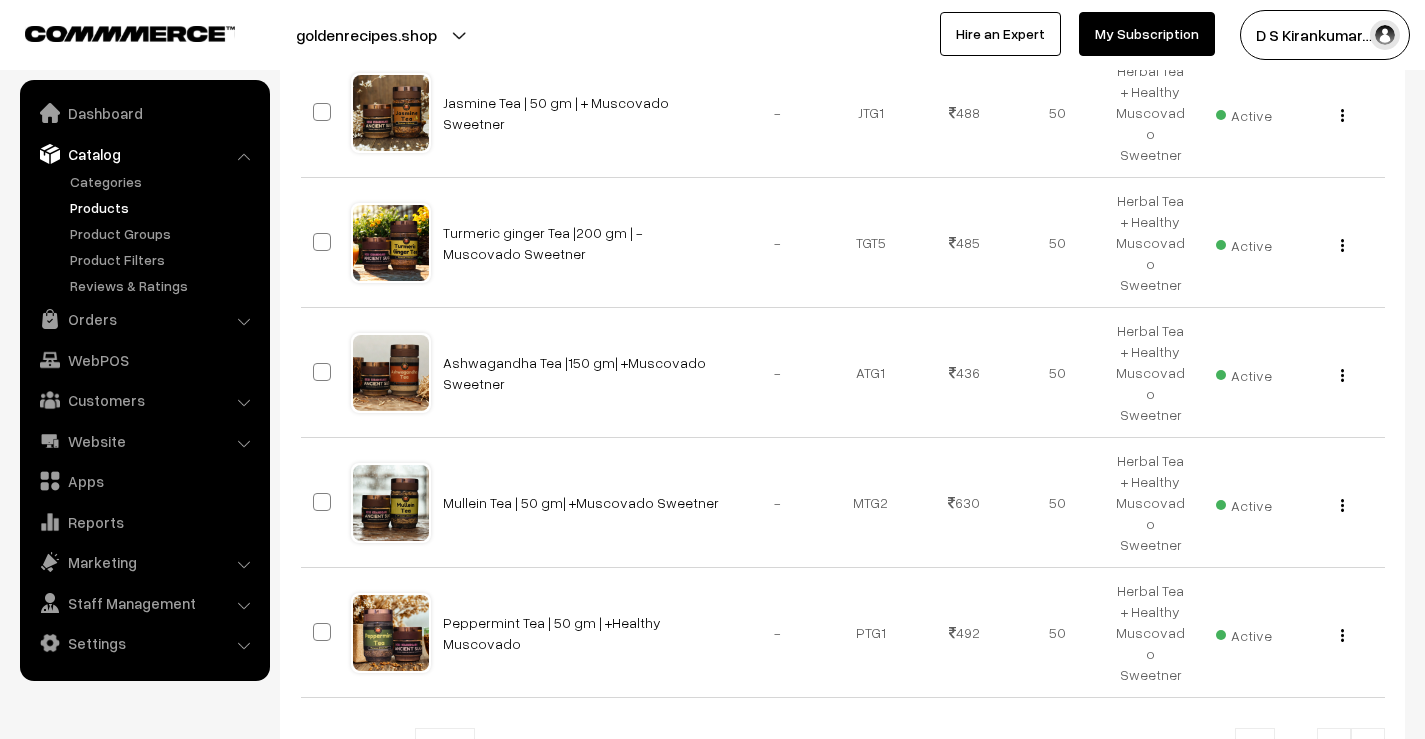 click at bounding box center (1368, 750) 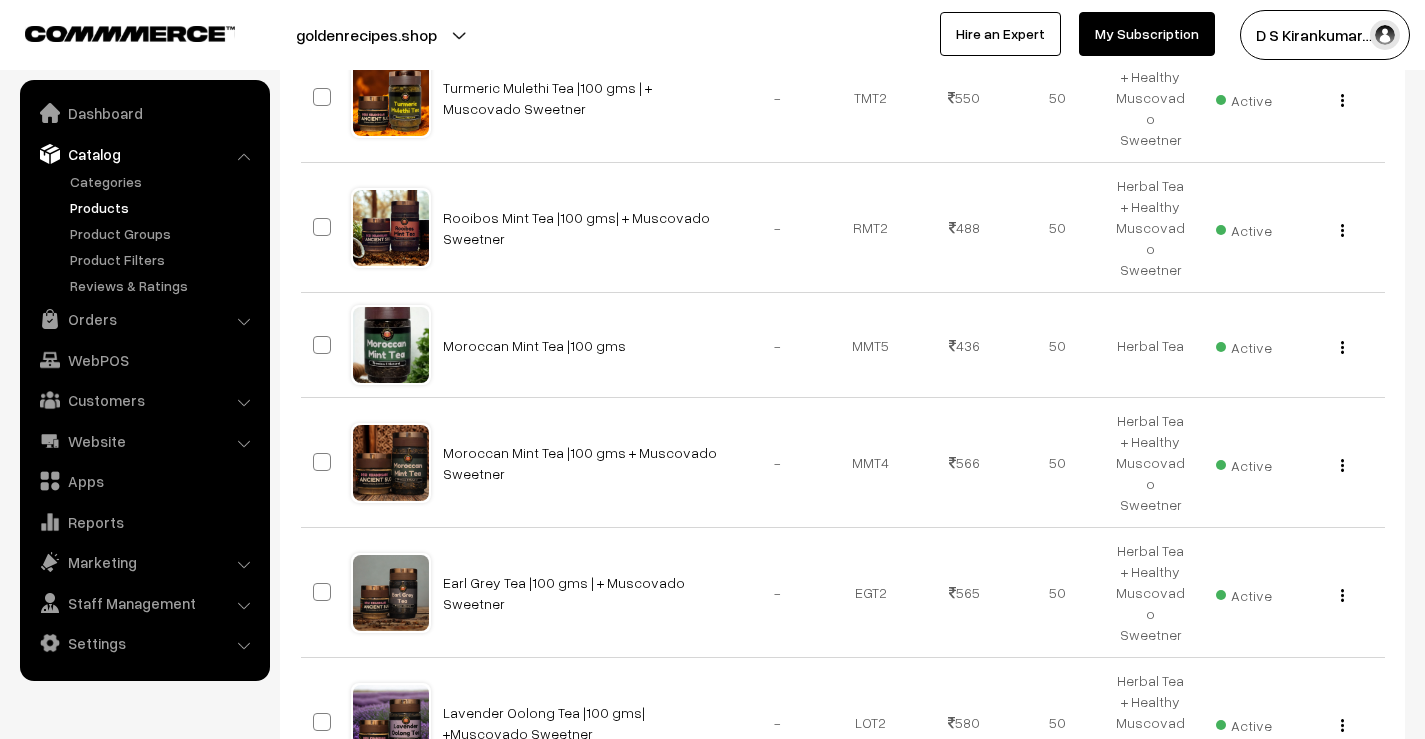 scroll, scrollTop: 1047, scrollLeft: 0, axis: vertical 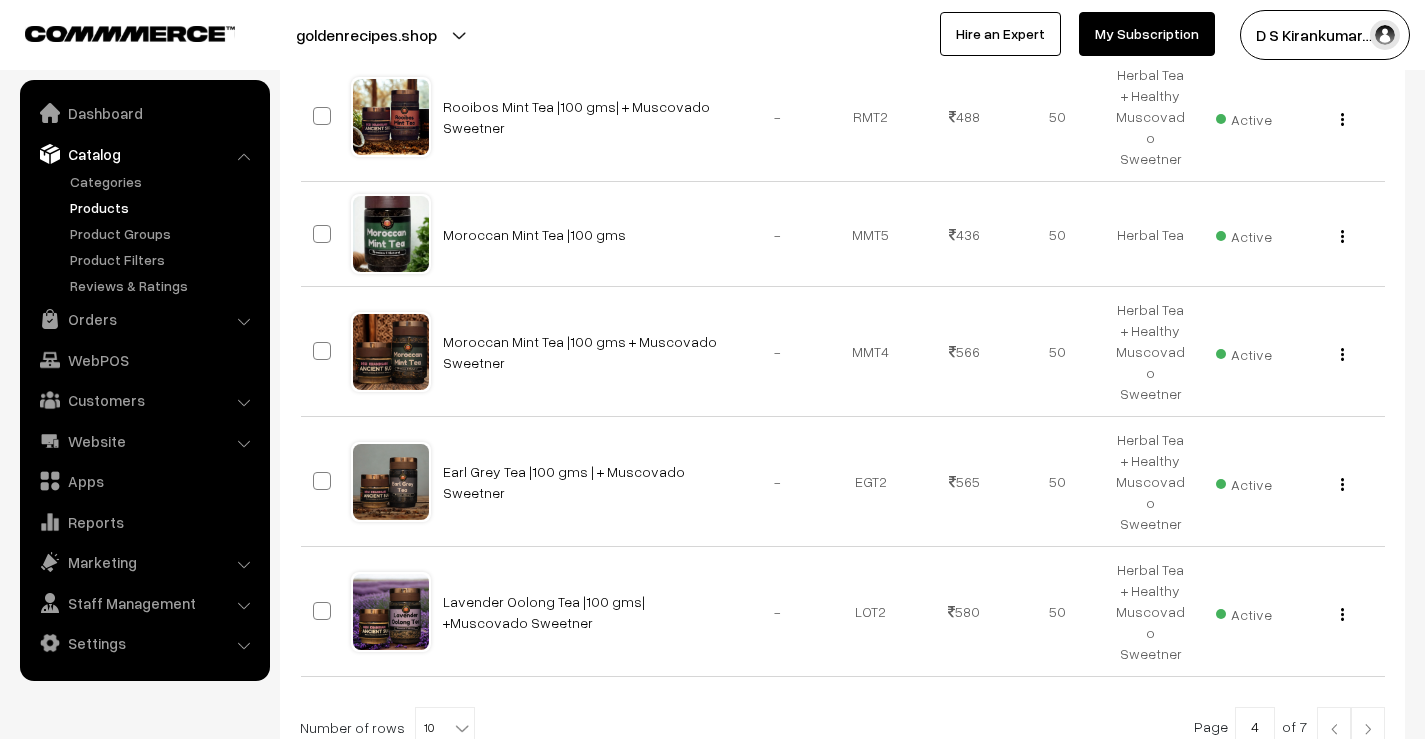 type on "4" 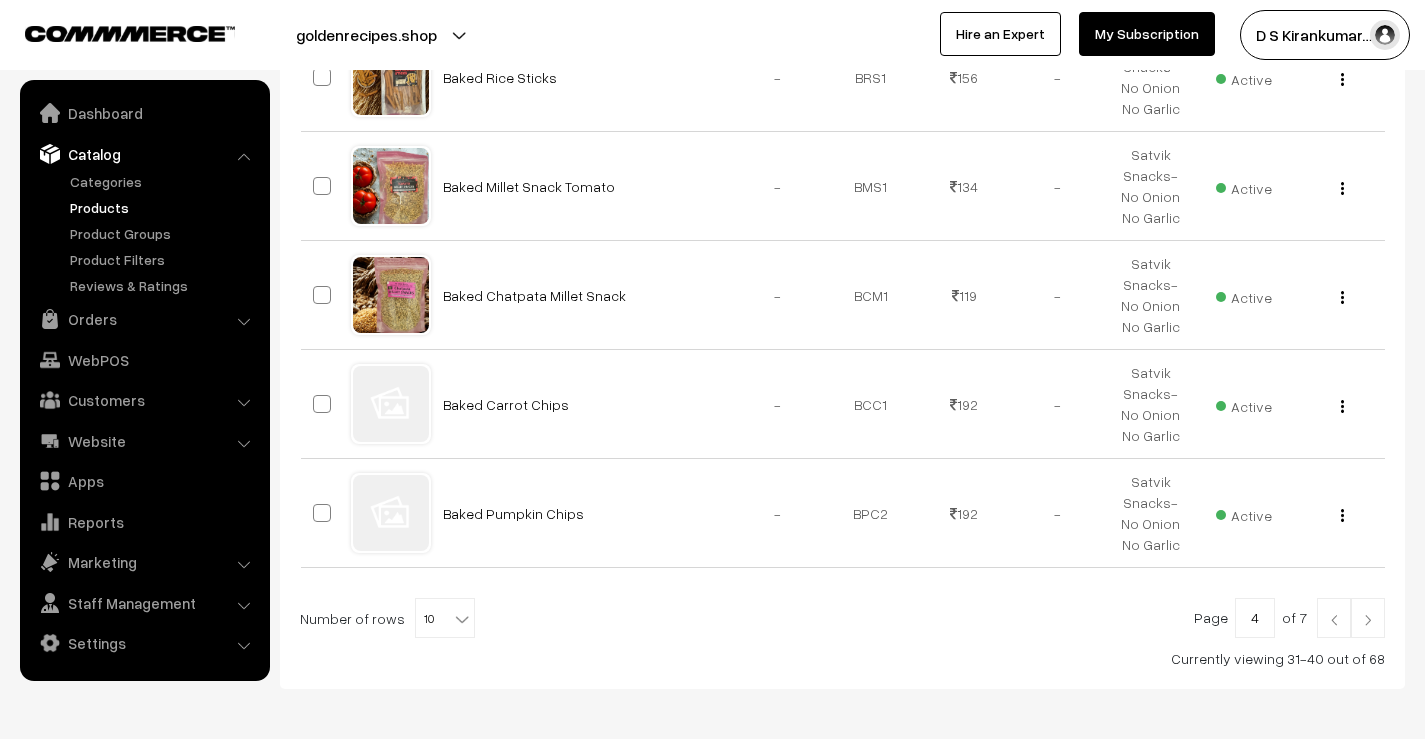 scroll, scrollTop: 1051, scrollLeft: 0, axis: vertical 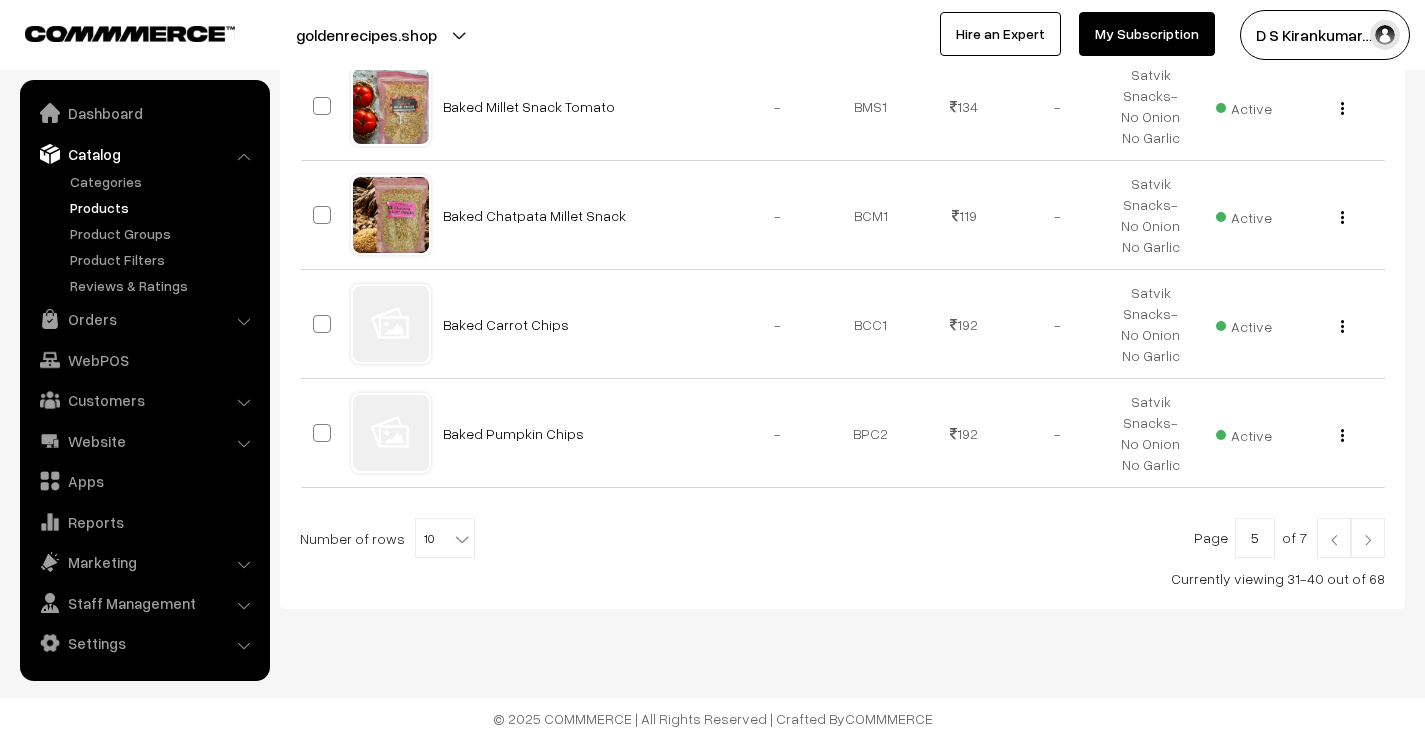 type on "5" 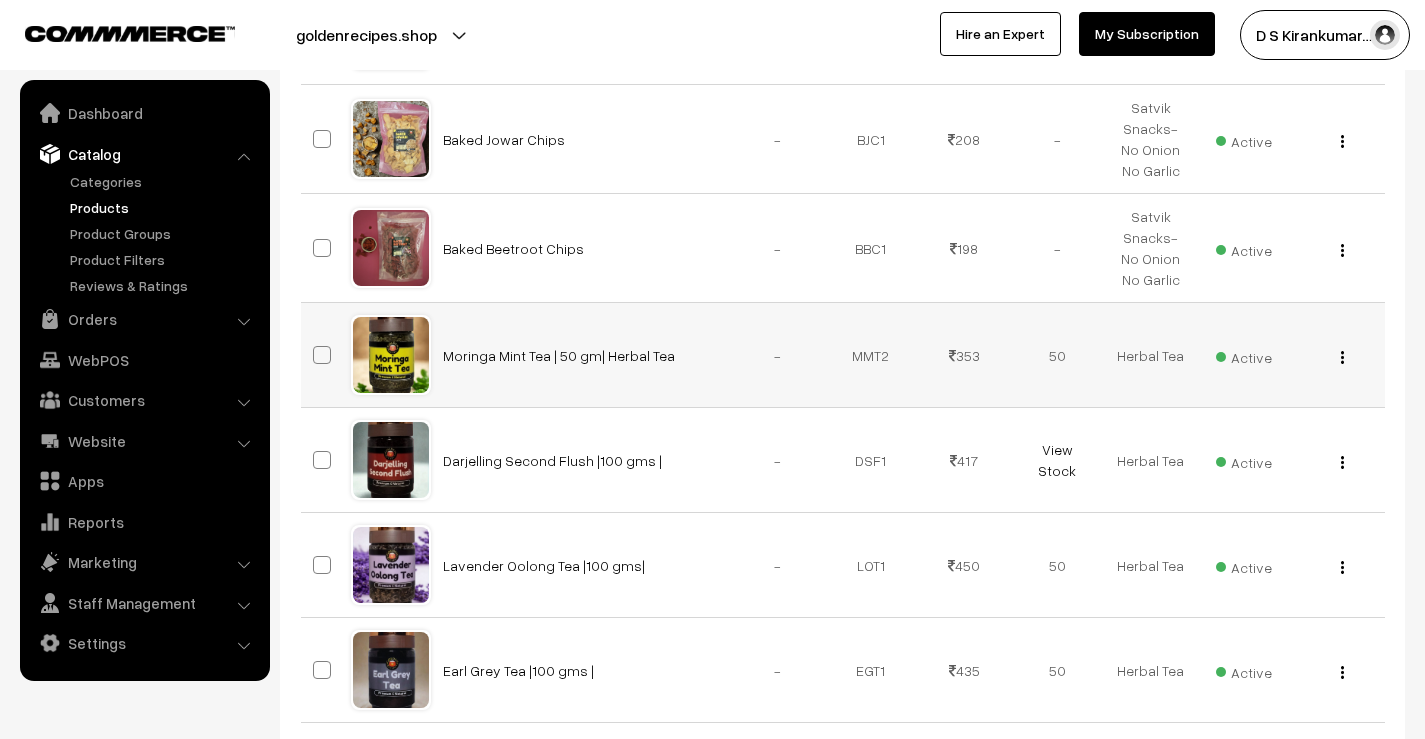 scroll, scrollTop: 1035, scrollLeft: 0, axis: vertical 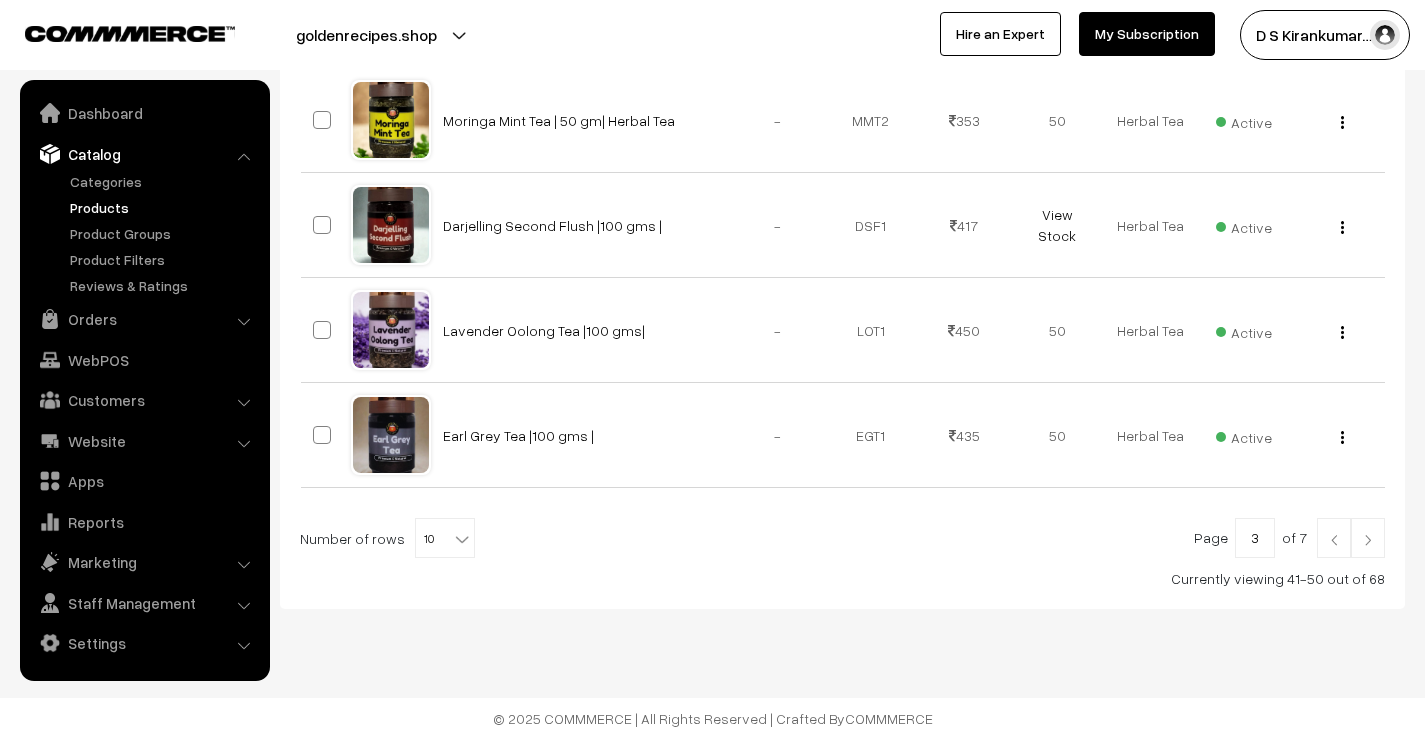 type on "3" 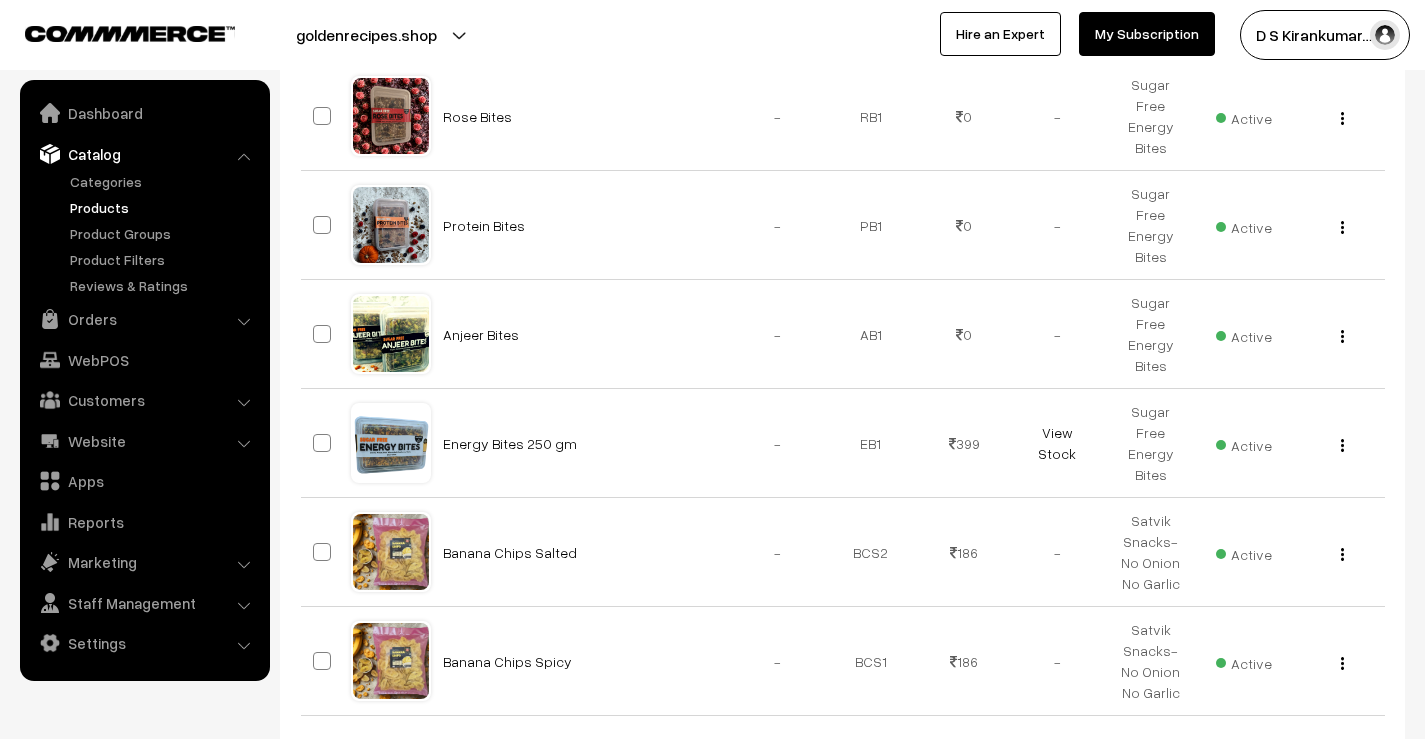 scroll, scrollTop: 631, scrollLeft: 0, axis: vertical 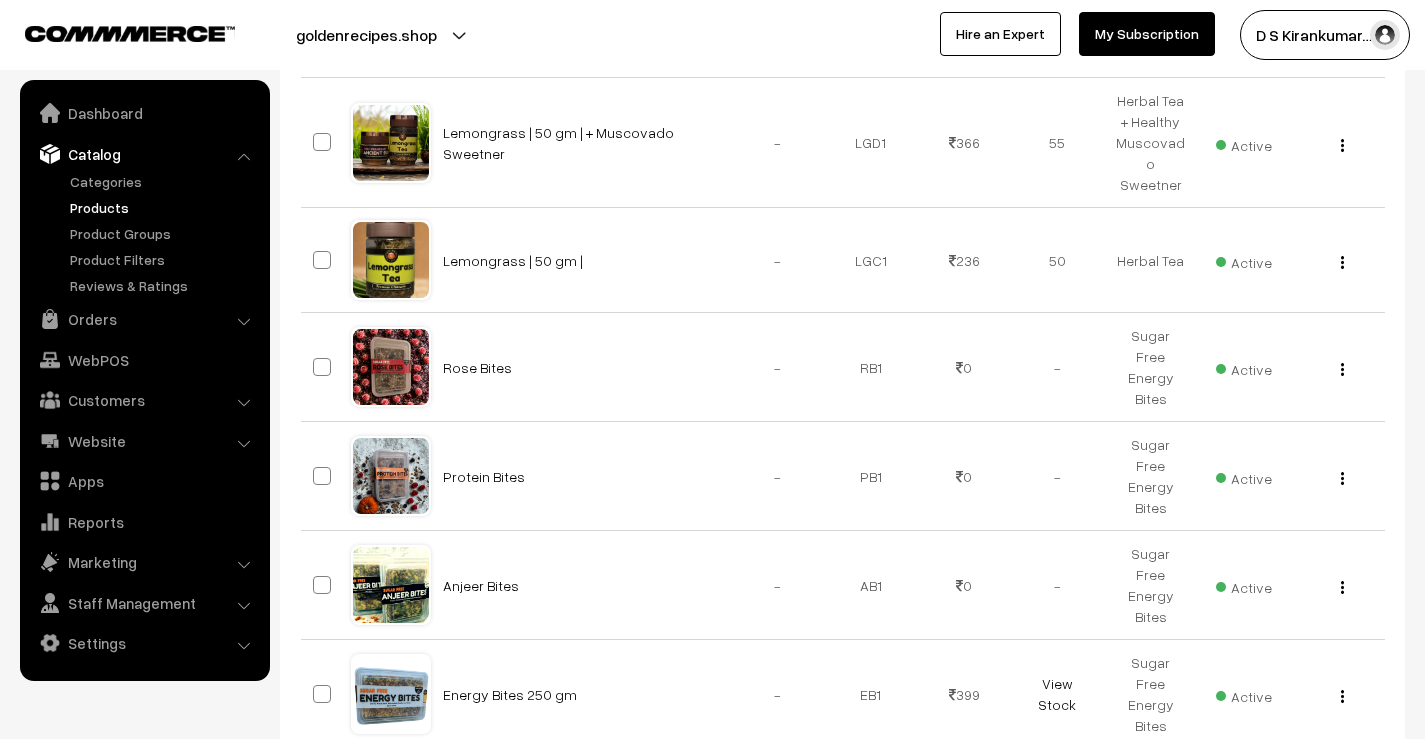 click on "Categories" at bounding box center [145, 233] 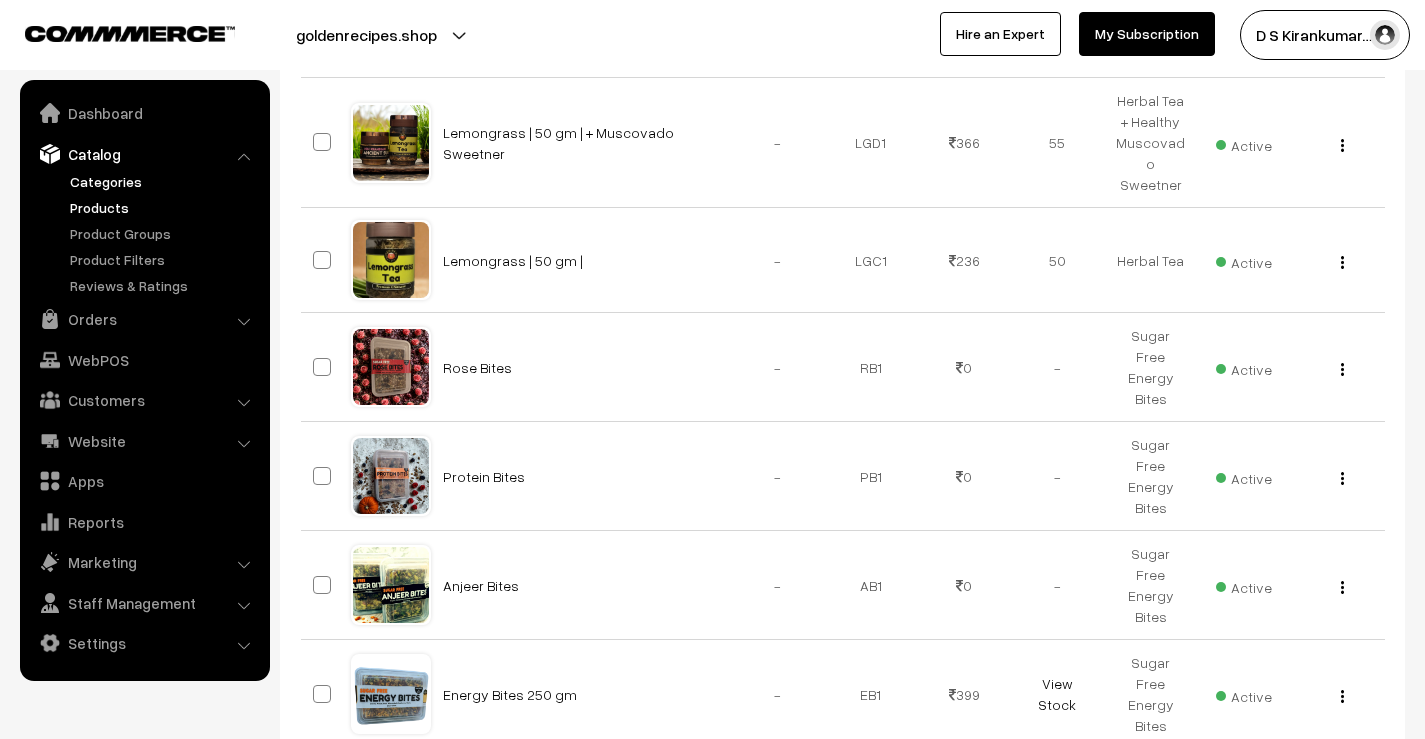 click on "Categories" at bounding box center (164, 181) 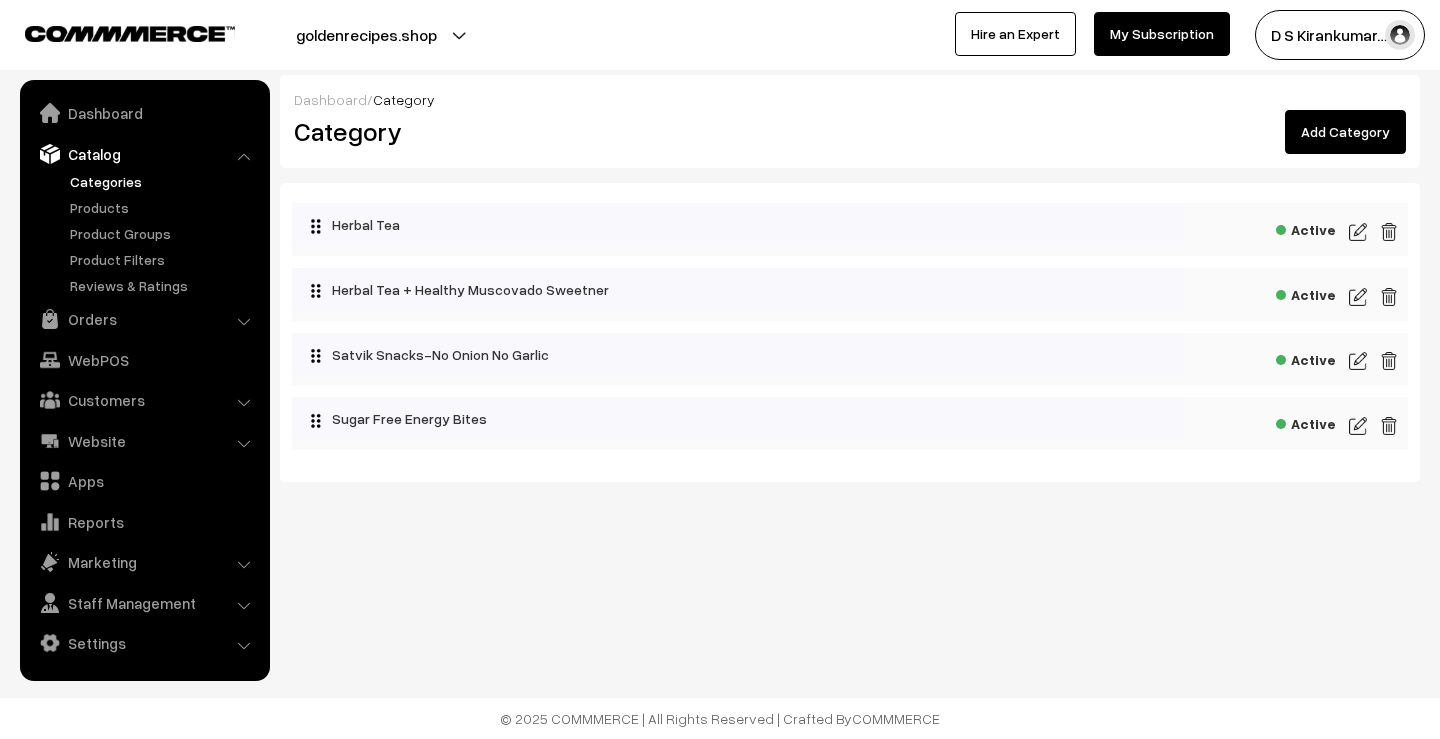 scroll, scrollTop: 0, scrollLeft: 0, axis: both 